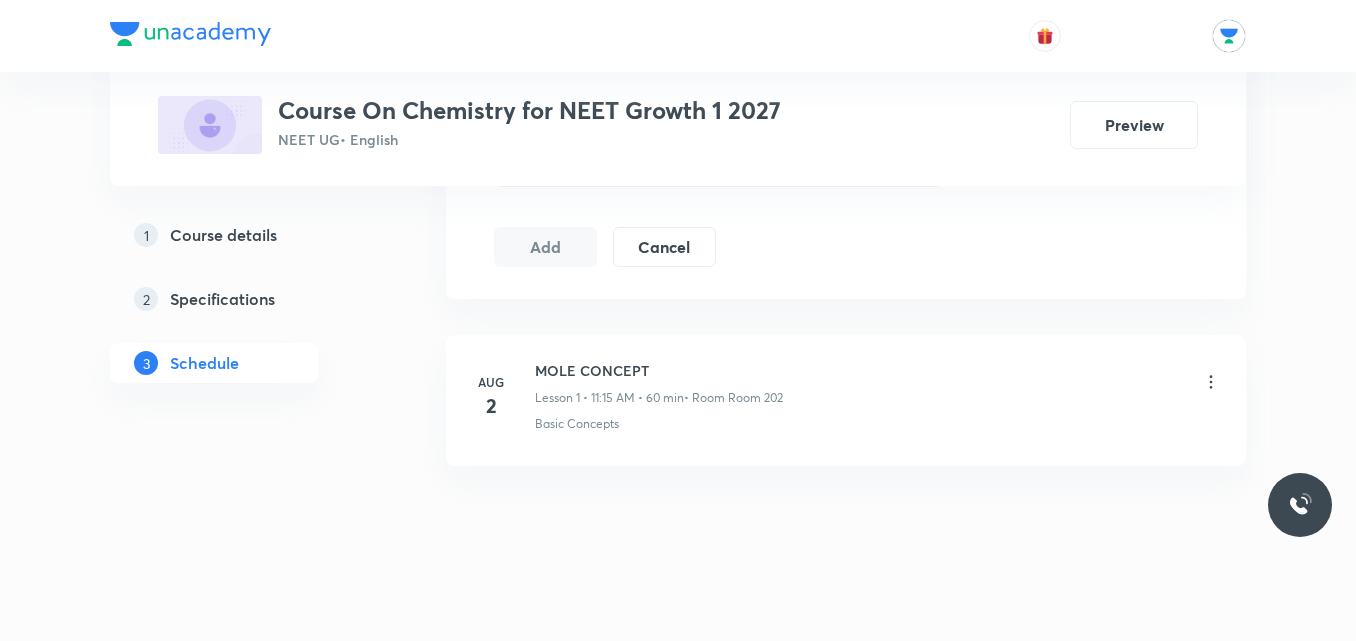scroll, scrollTop: 1117, scrollLeft: 0, axis: vertical 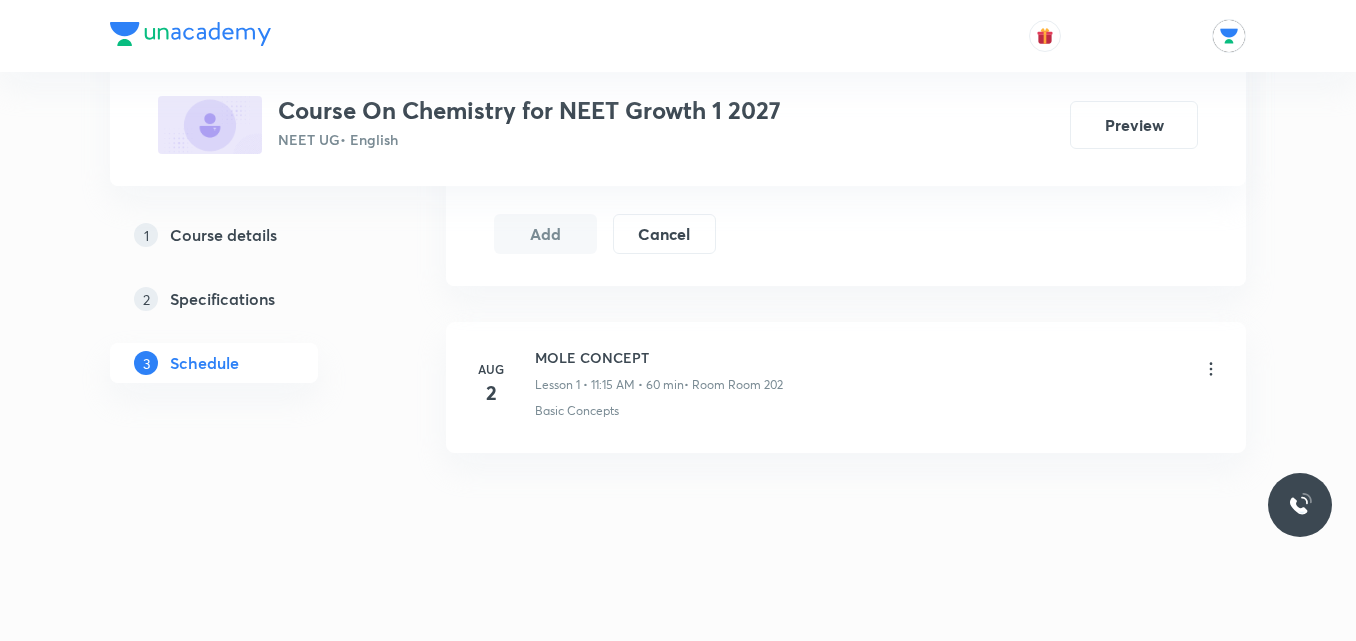 click on "MOLE CONCEPT" at bounding box center (659, 357) 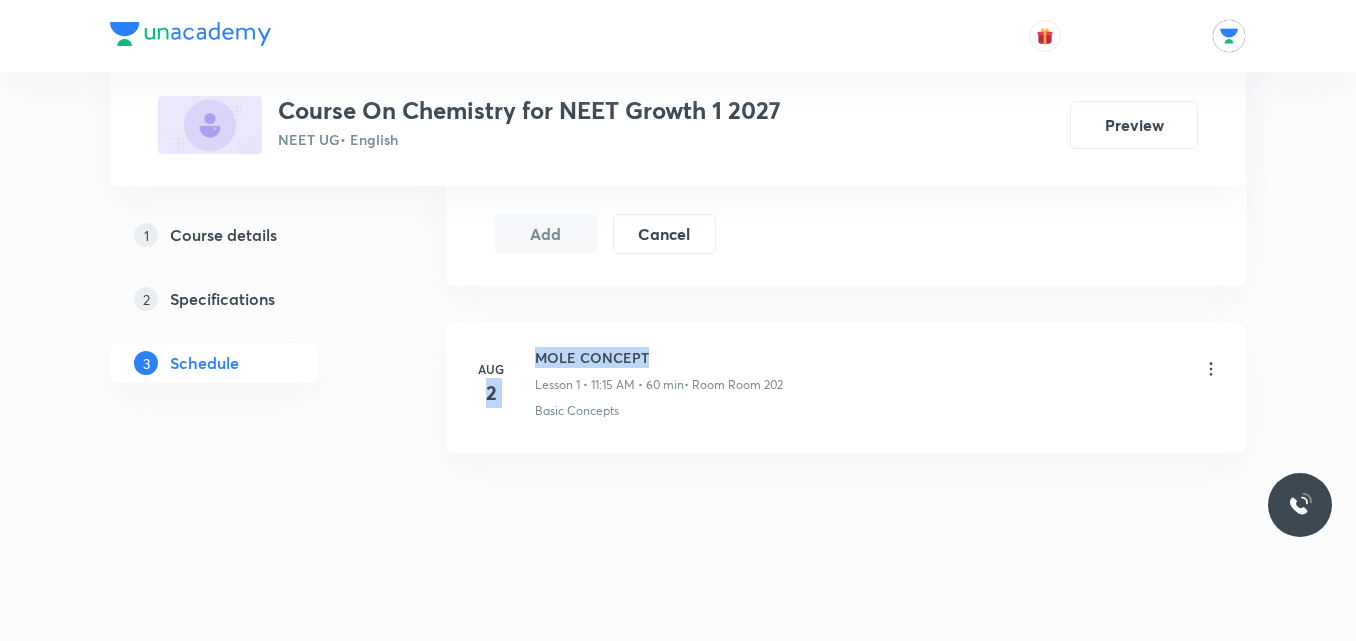 drag, startPoint x: 646, startPoint y: 357, endPoint x: 514, endPoint y: 351, distance: 132.13629 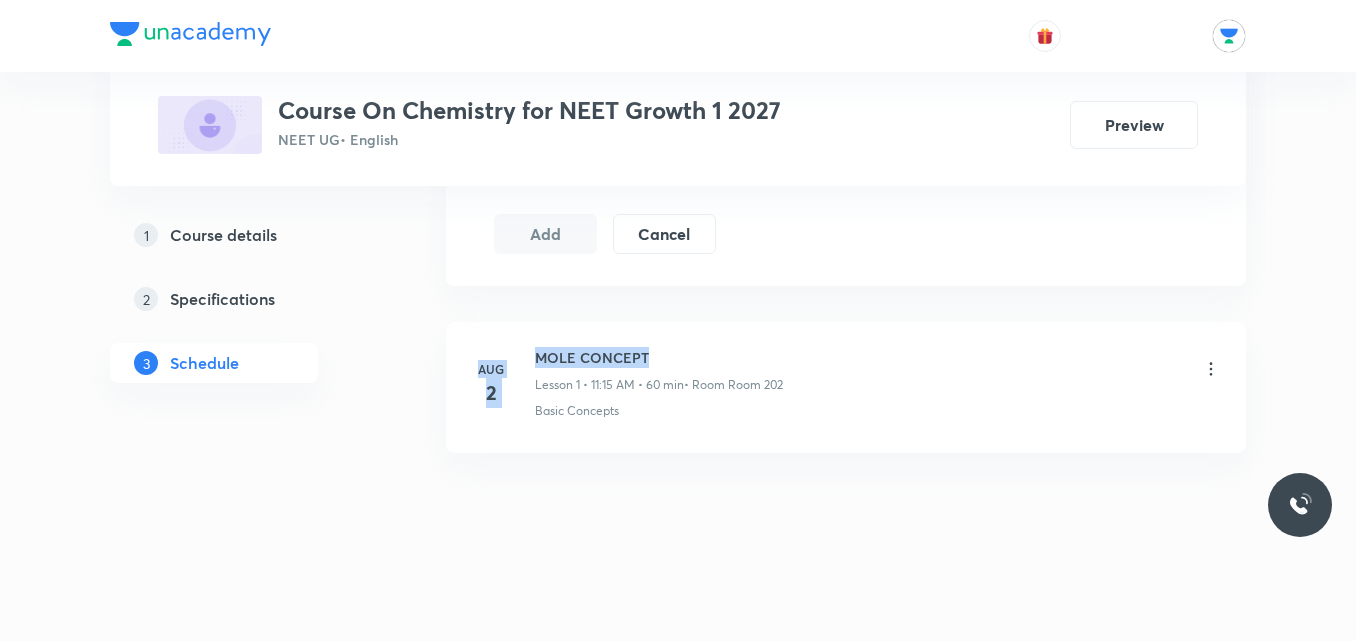 click on "MOLE CONCEPT" at bounding box center (659, 357) 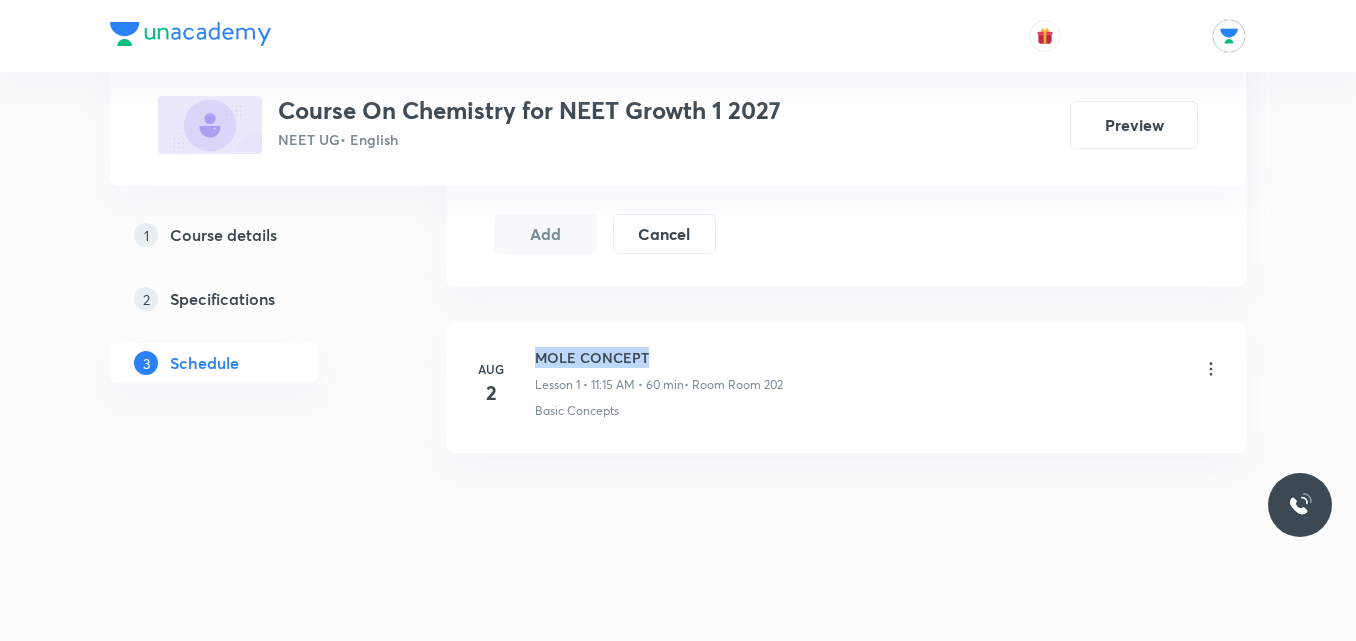 drag, startPoint x: 536, startPoint y: 353, endPoint x: 657, endPoint y: 349, distance: 121.0661 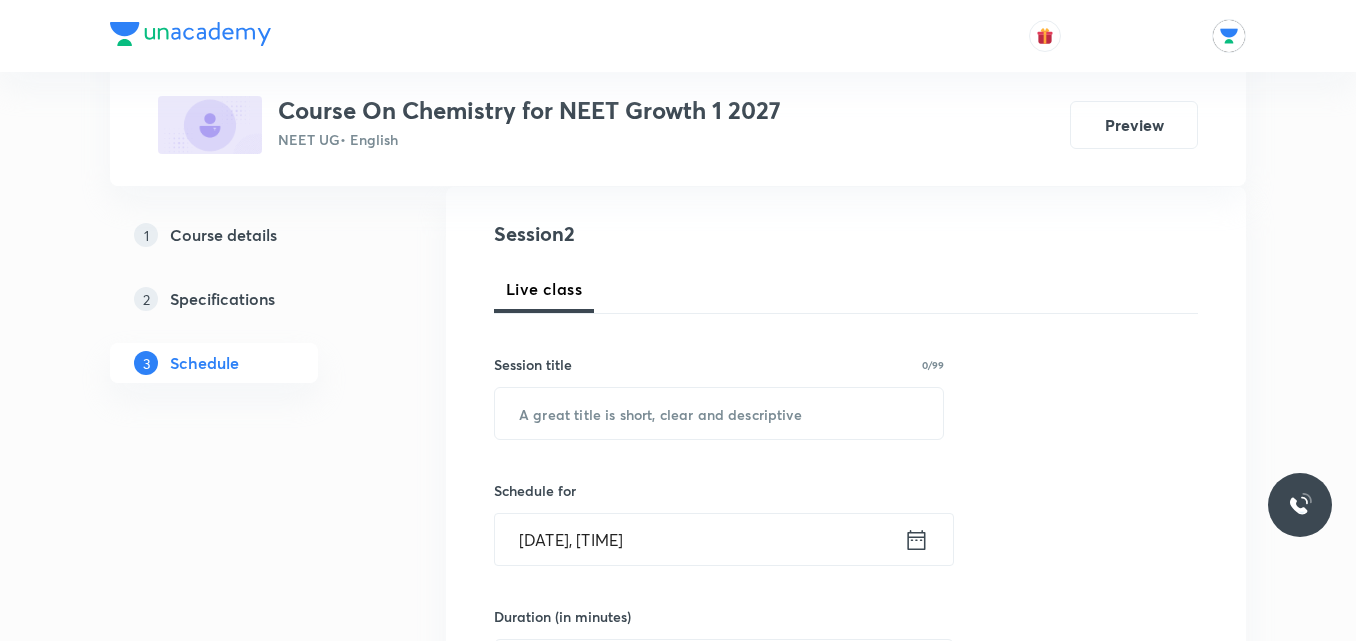 scroll, scrollTop: 261, scrollLeft: 0, axis: vertical 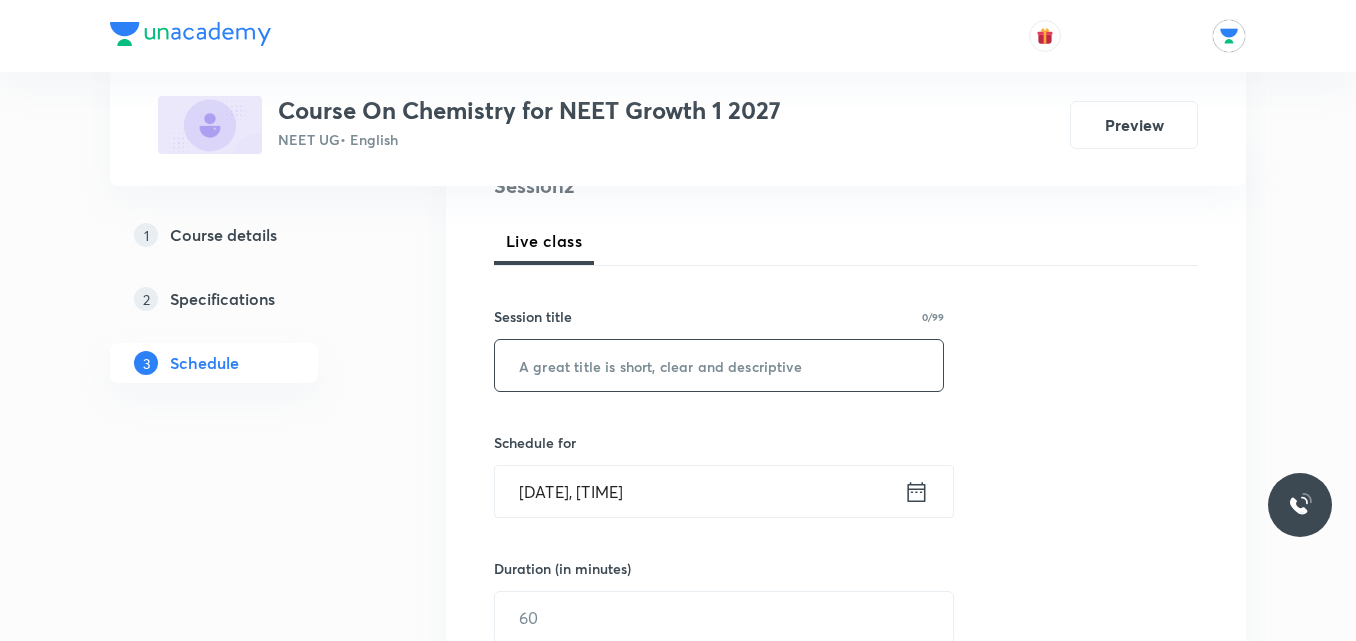 click at bounding box center [719, 365] 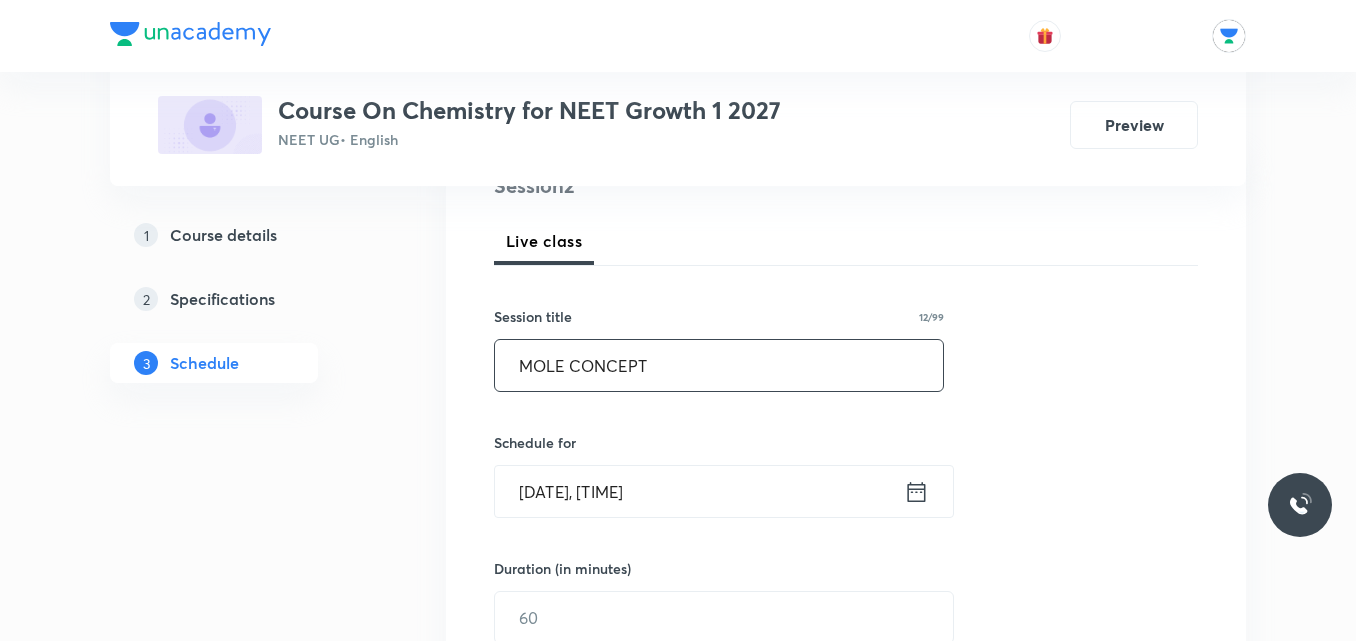 click on "MOLE CONCEPT" at bounding box center [719, 365] 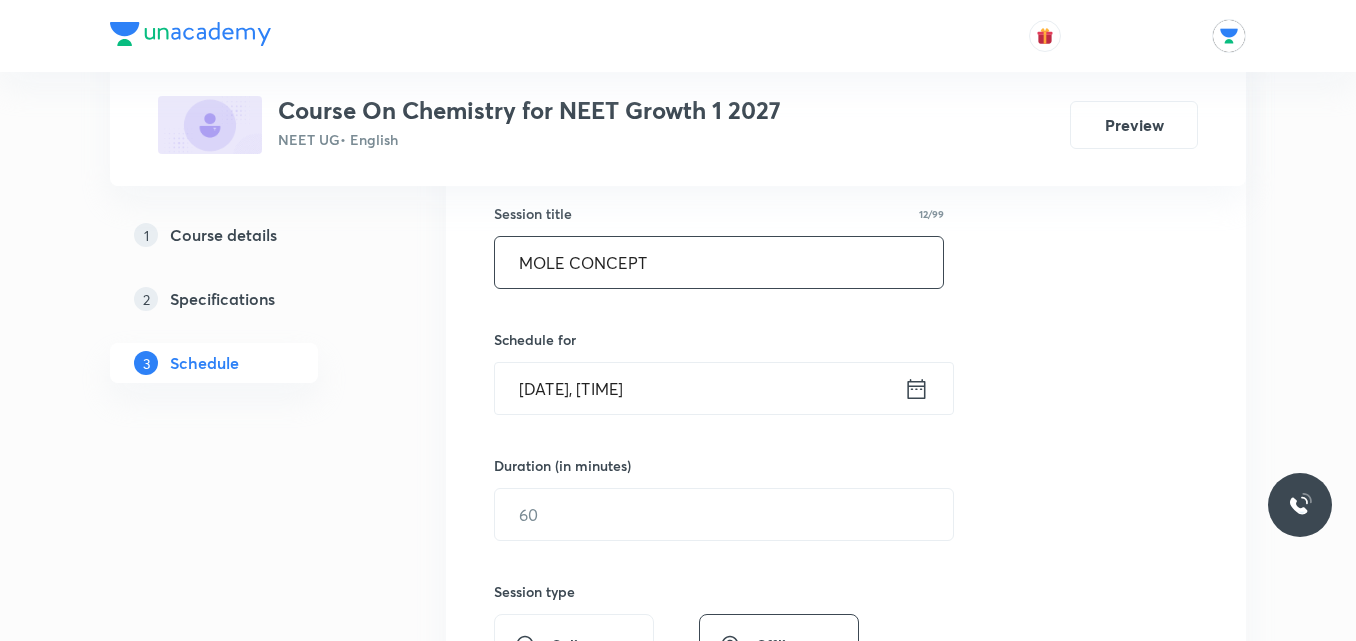 scroll, scrollTop: 394, scrollLeft: 0, axis: vertical 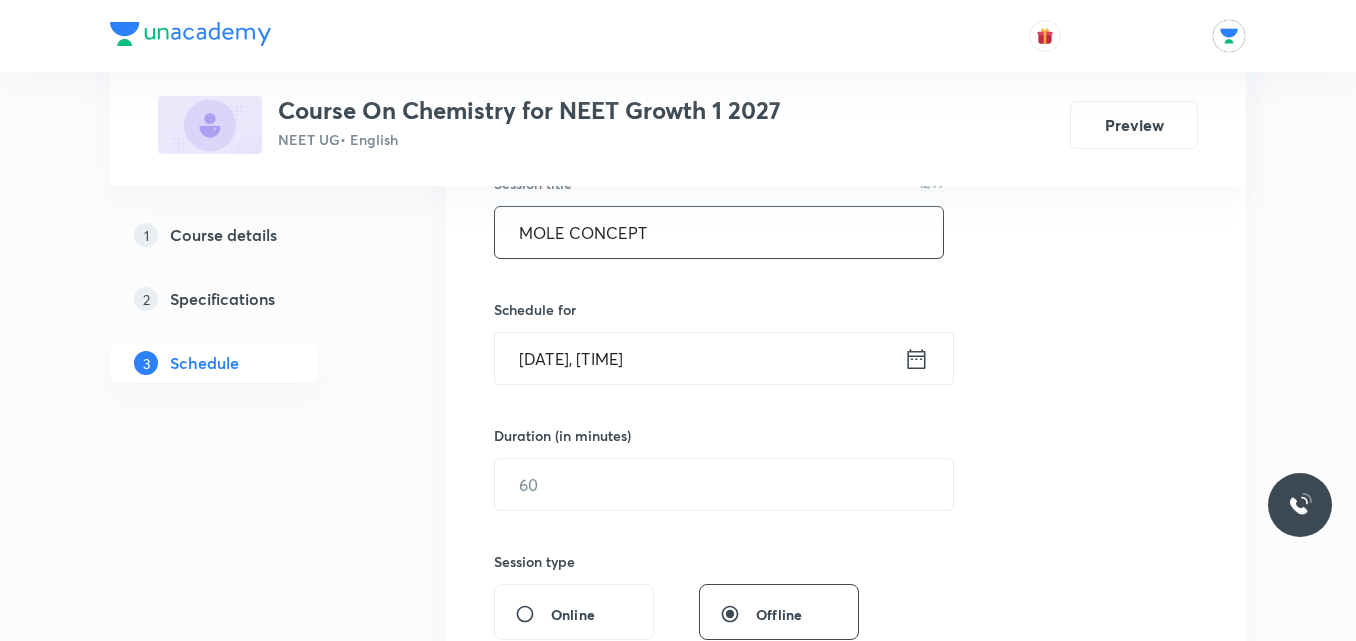 type on "MOLE CONCEPT" 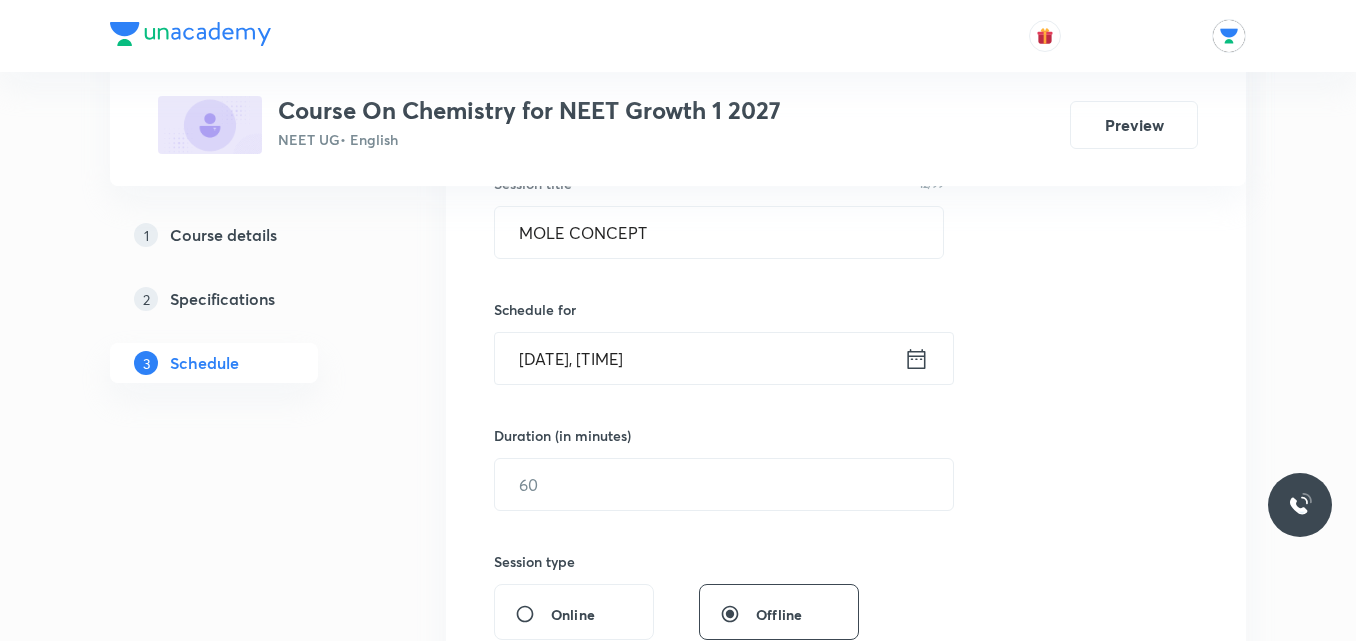 click 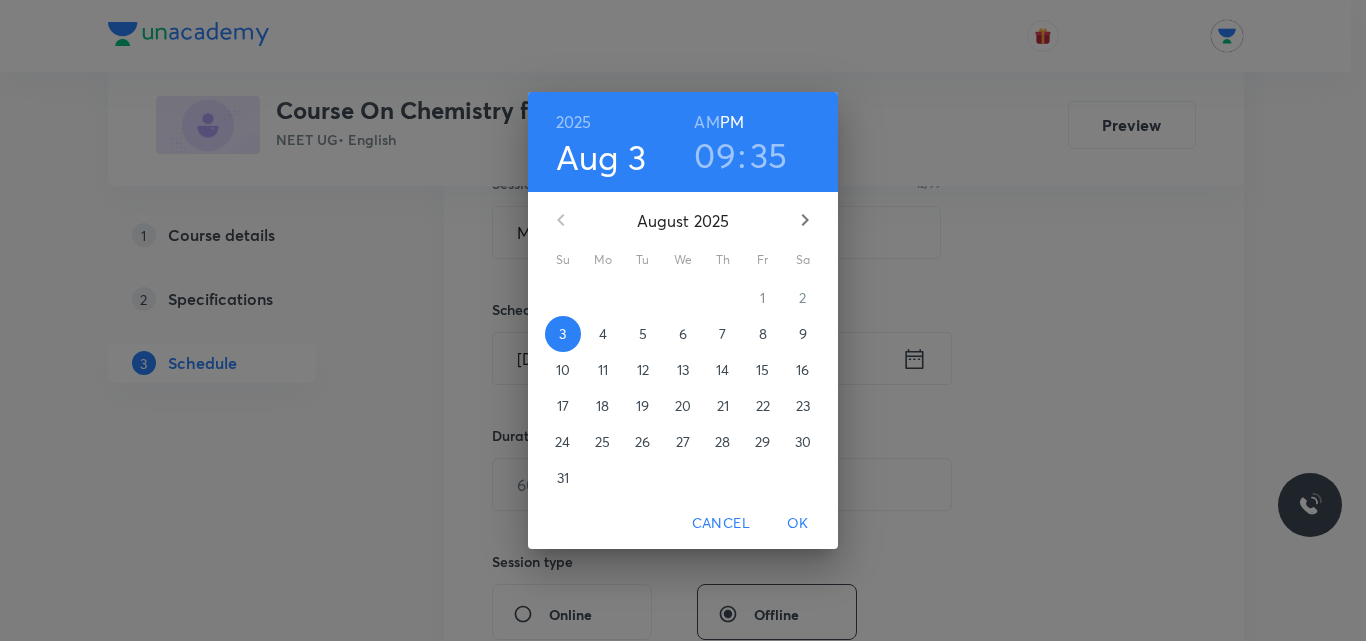 click on "09" at bounding box center (715, 155) 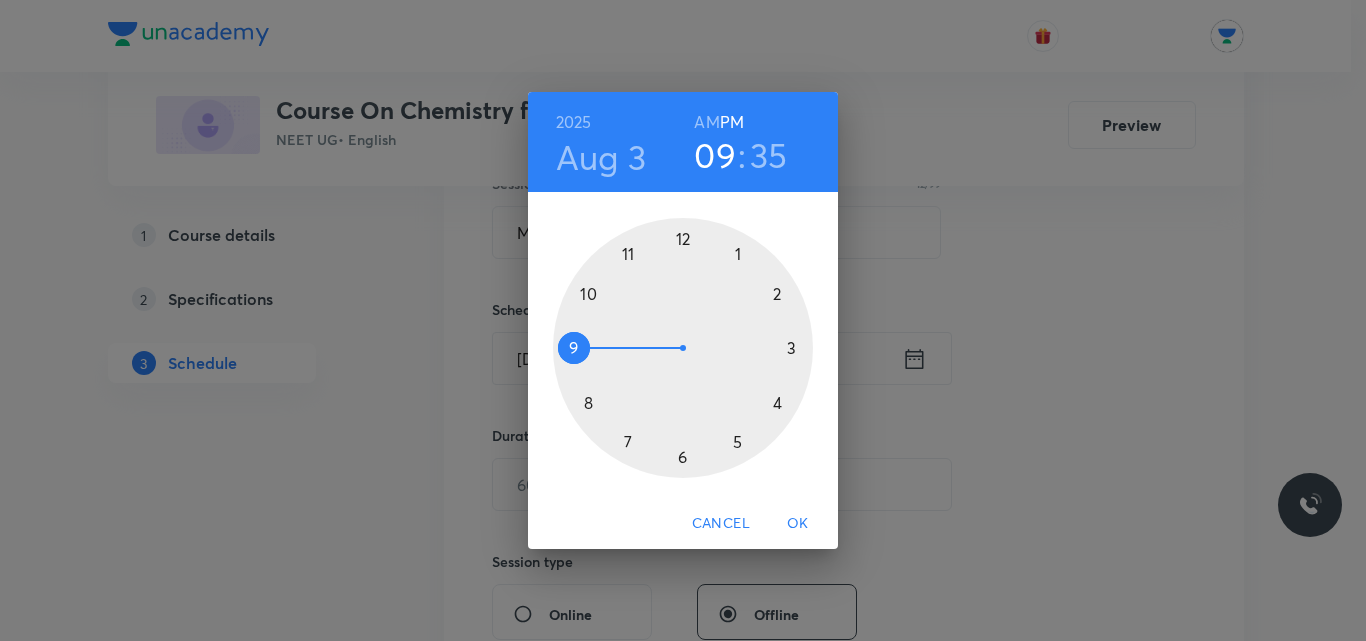 click at bounding box center [683, 348] 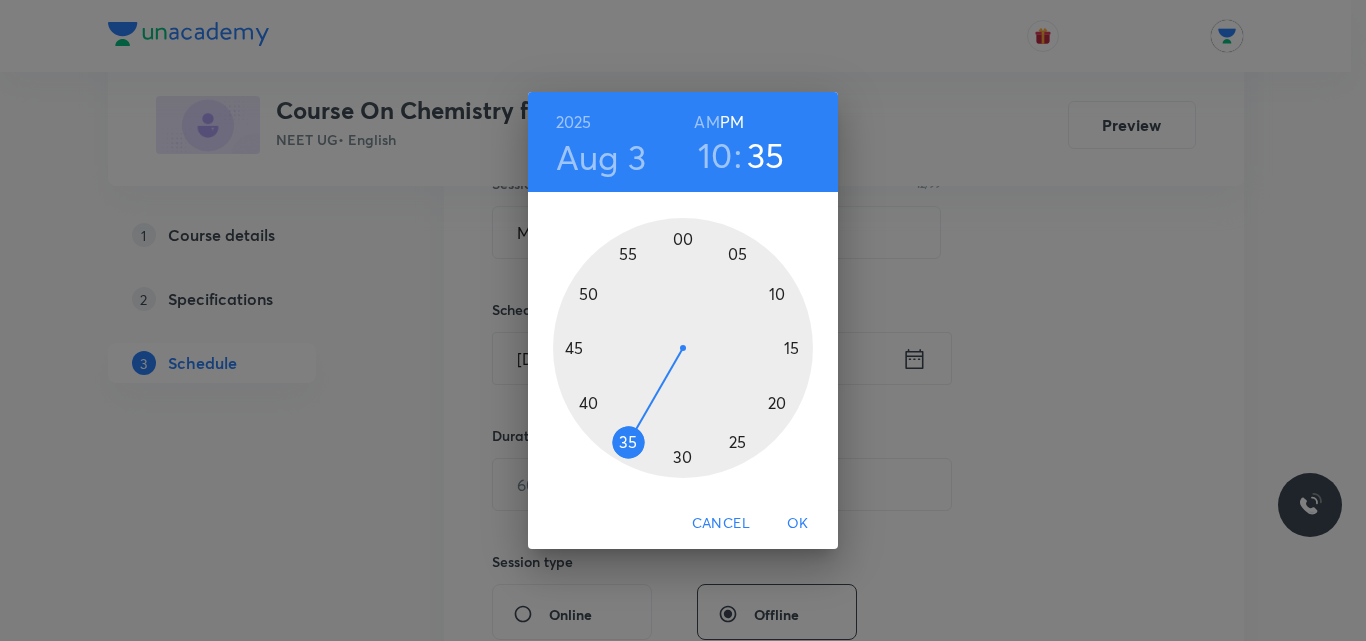 click at bounding box center (683, 348) 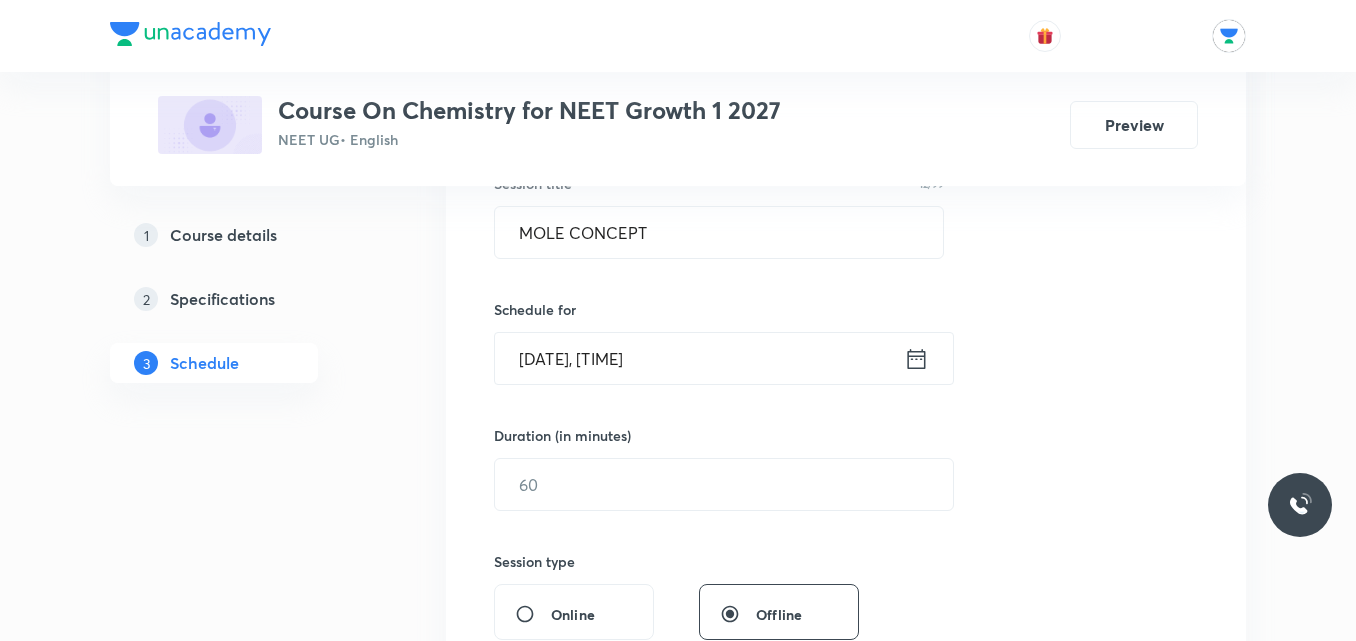 click 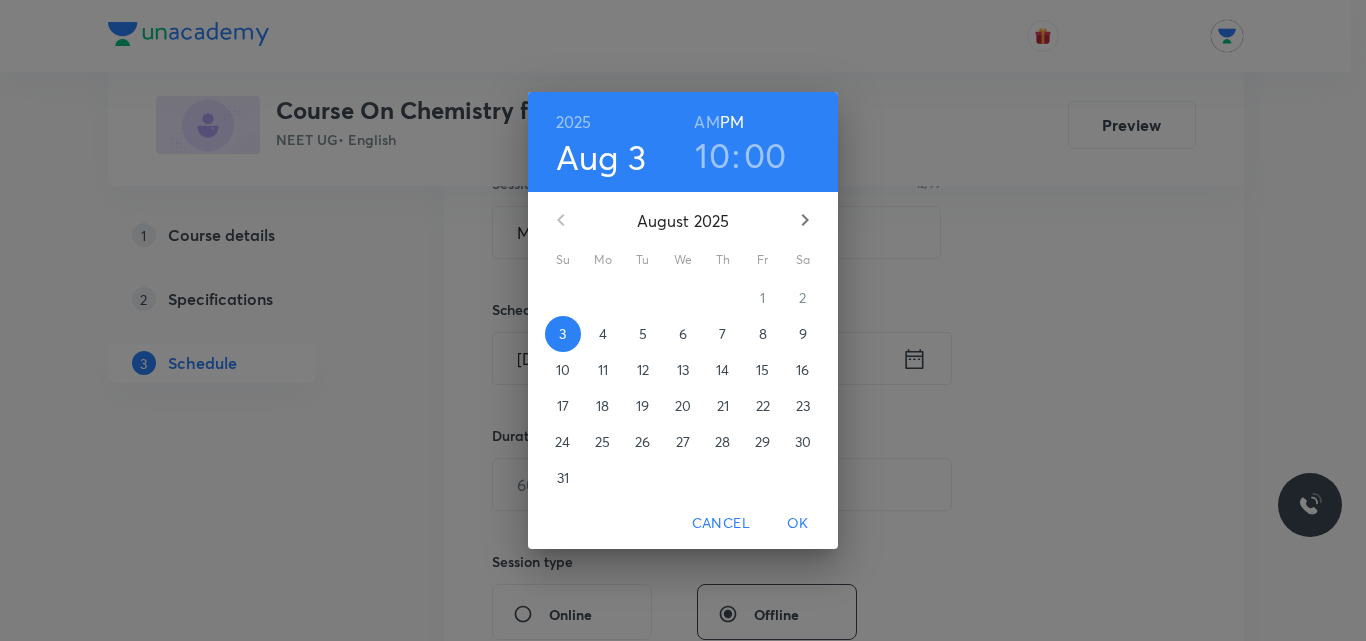 click on "00" at bounding box center [765, 155] 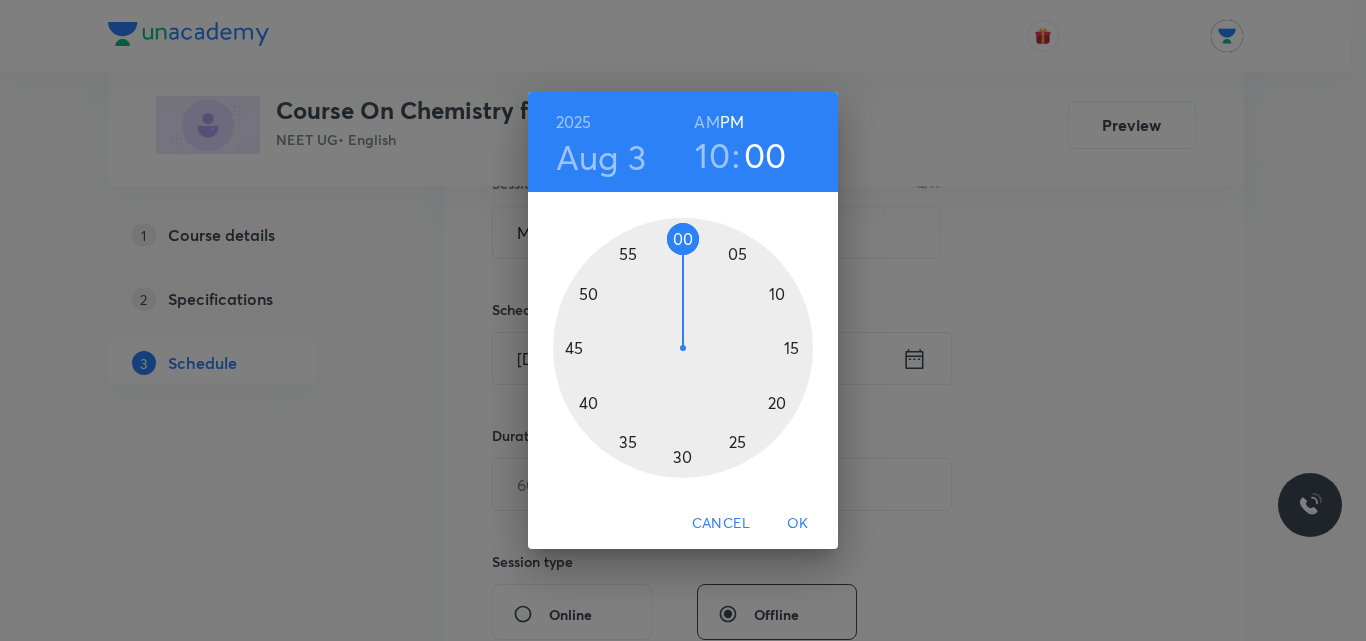 click at bounding box center (683, 348) 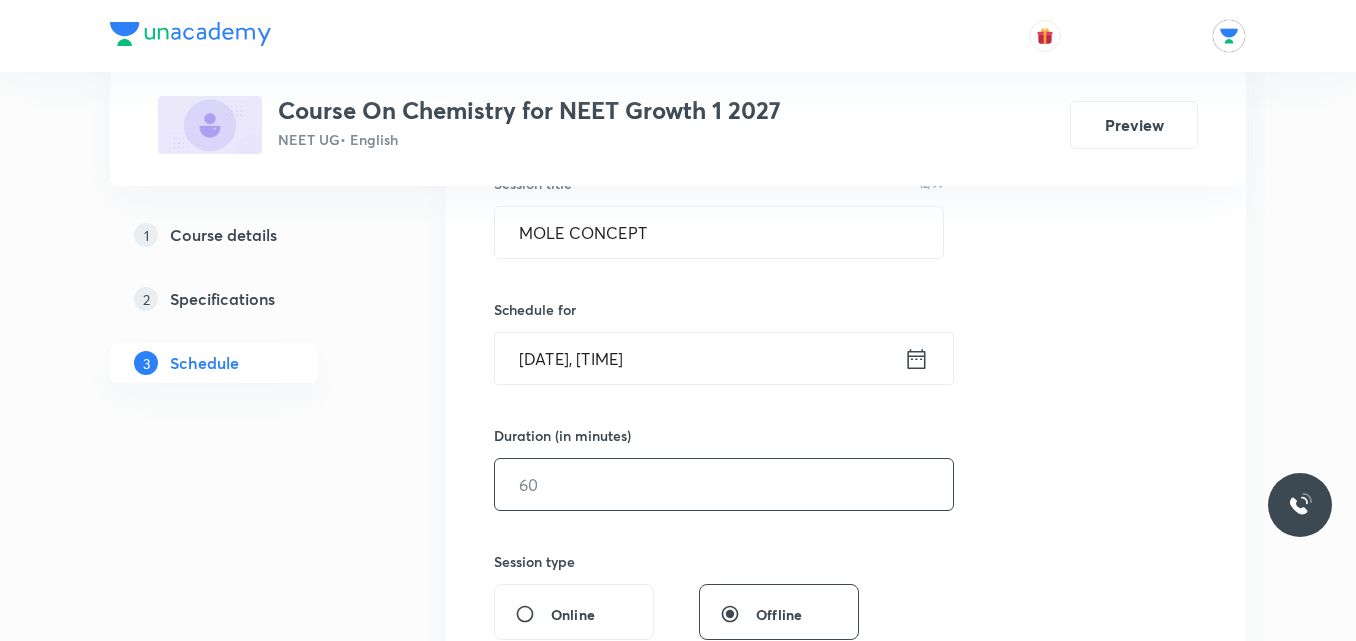 click at bounding box center [724, 484] 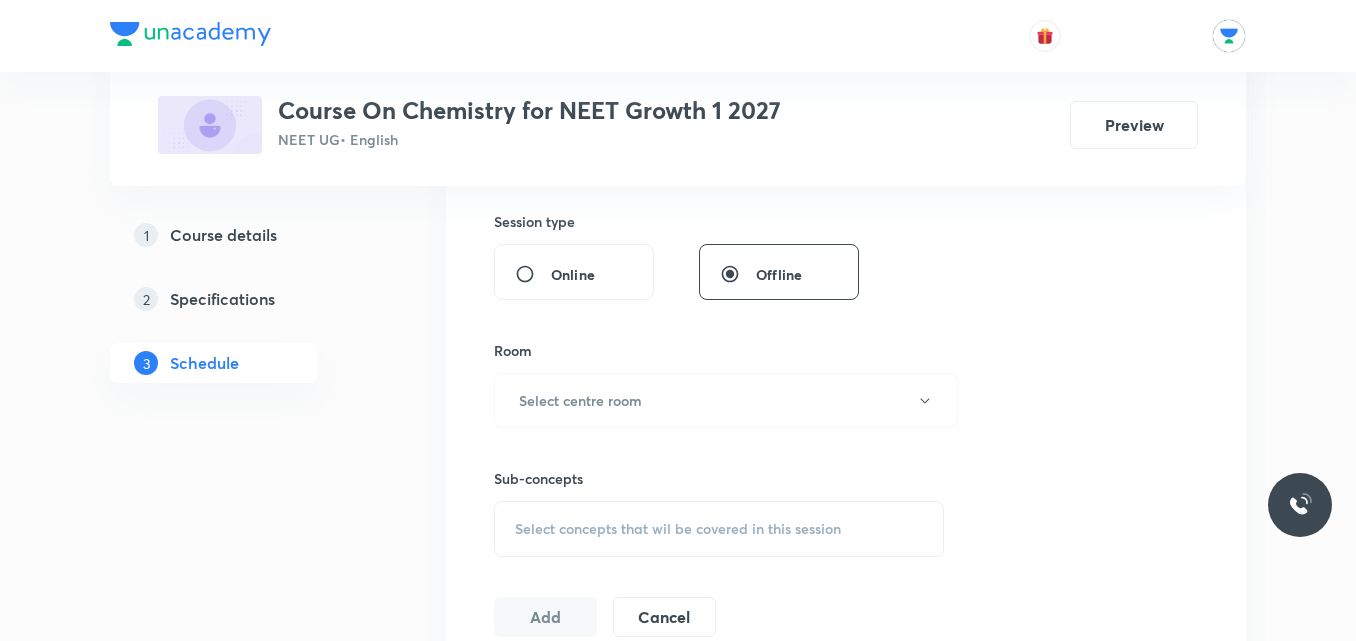 scroll, scrollTop: 775, scrollLeft: 0, axis: vertical 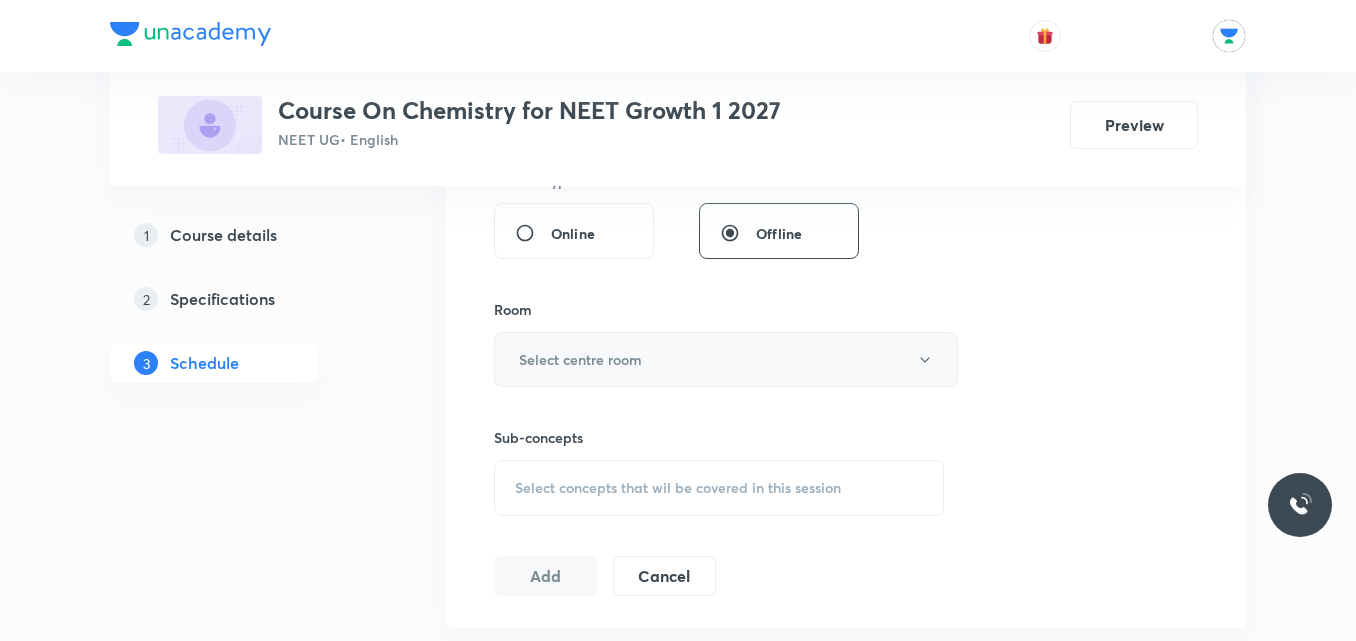type on "65" 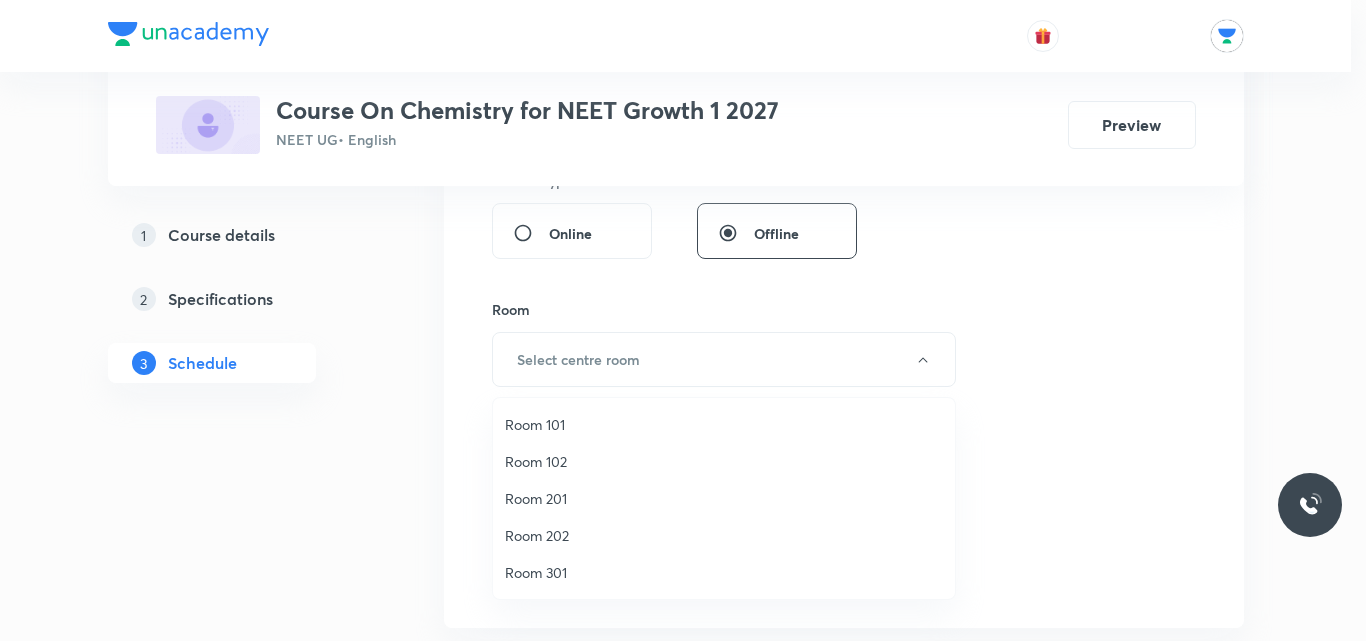 click on "Room 202" at bounding box center [724, 535] 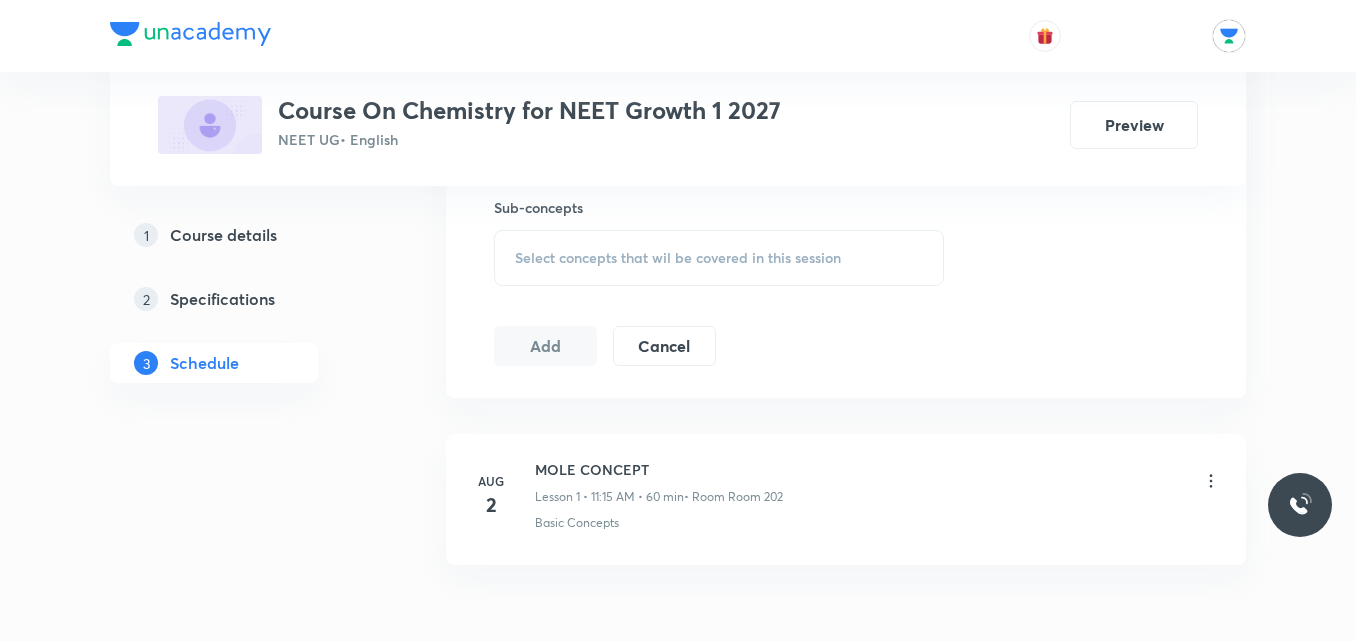 scroll, scrollTop: 1006, scrollLeft: 0, axis: vertical 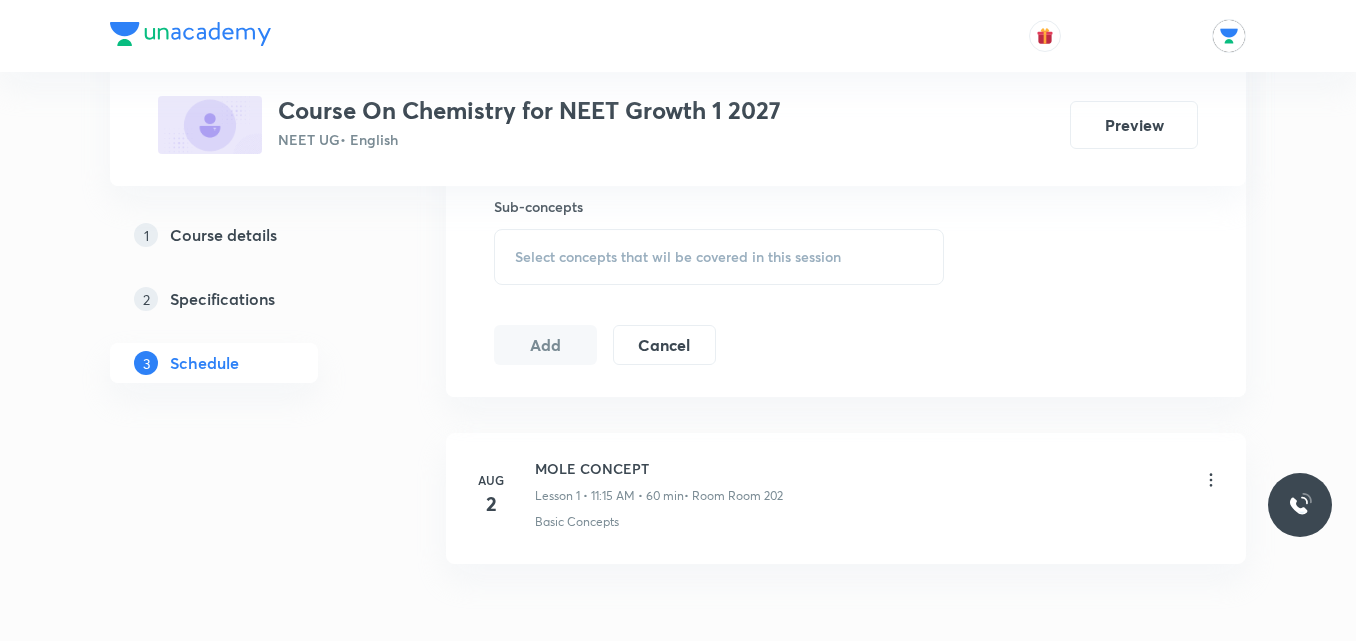 click on "Select concepts that wil be covered in this session" at bounding box center [678, 257] 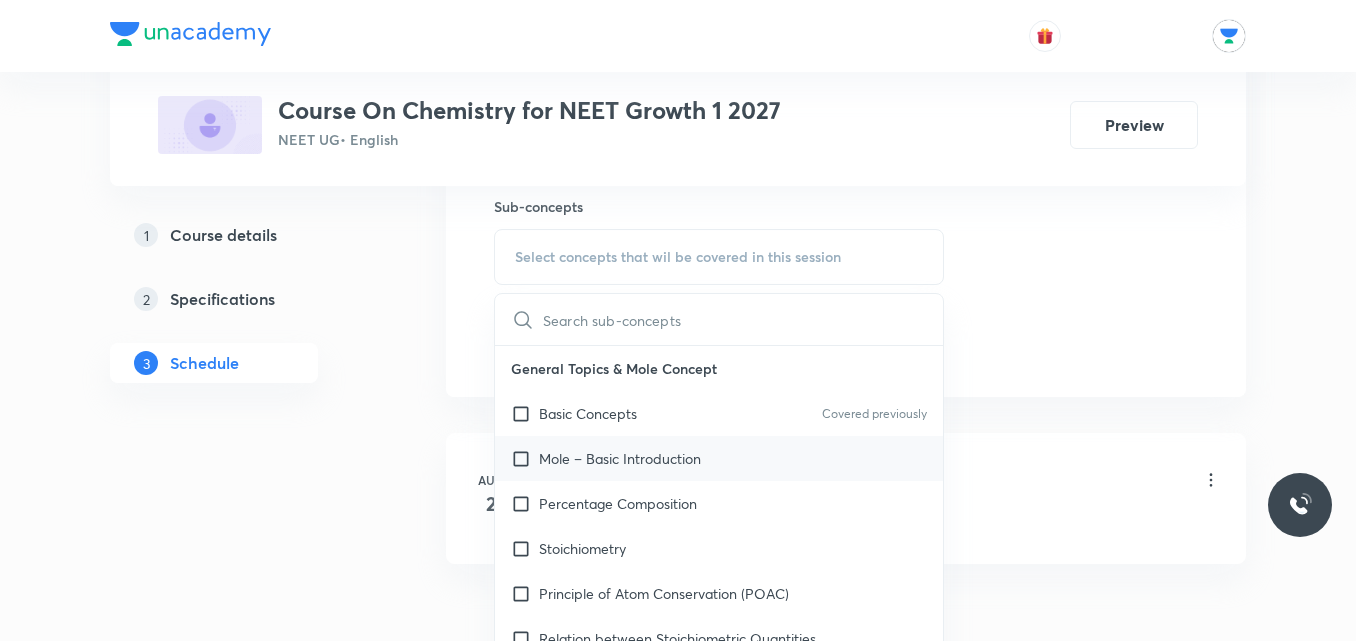 click on "Mole – Basic Introduction" at bounding box center [719, 458] 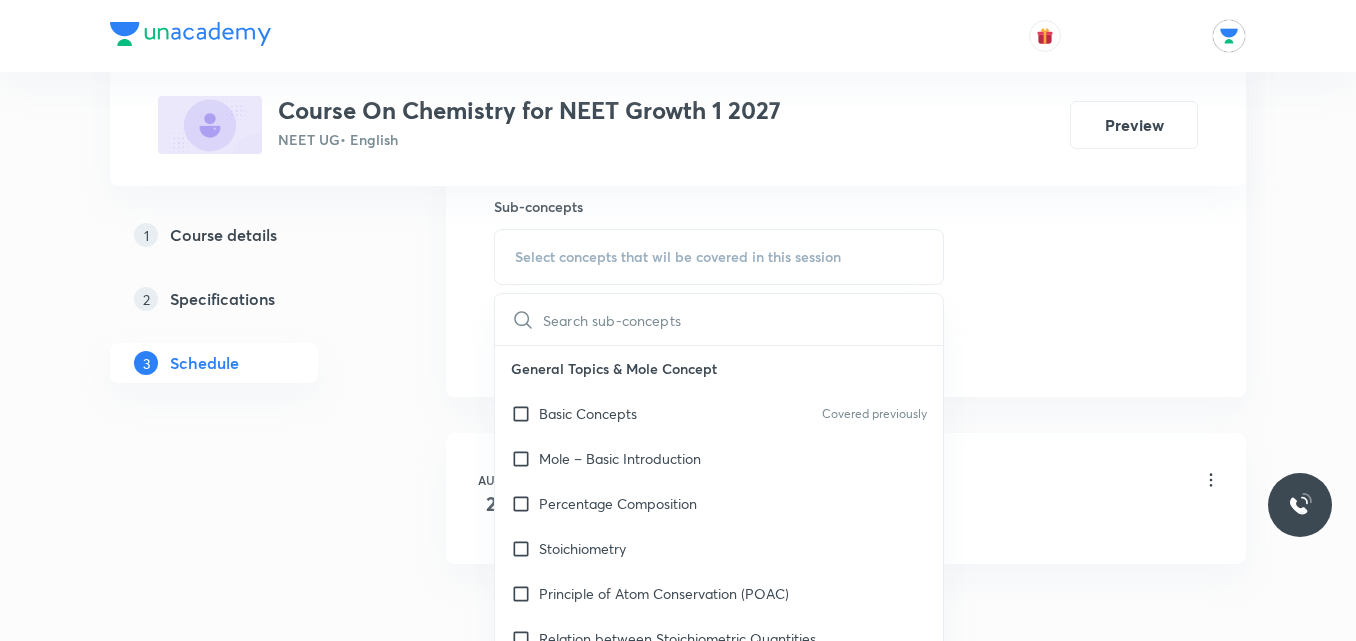 checkbox on "true" 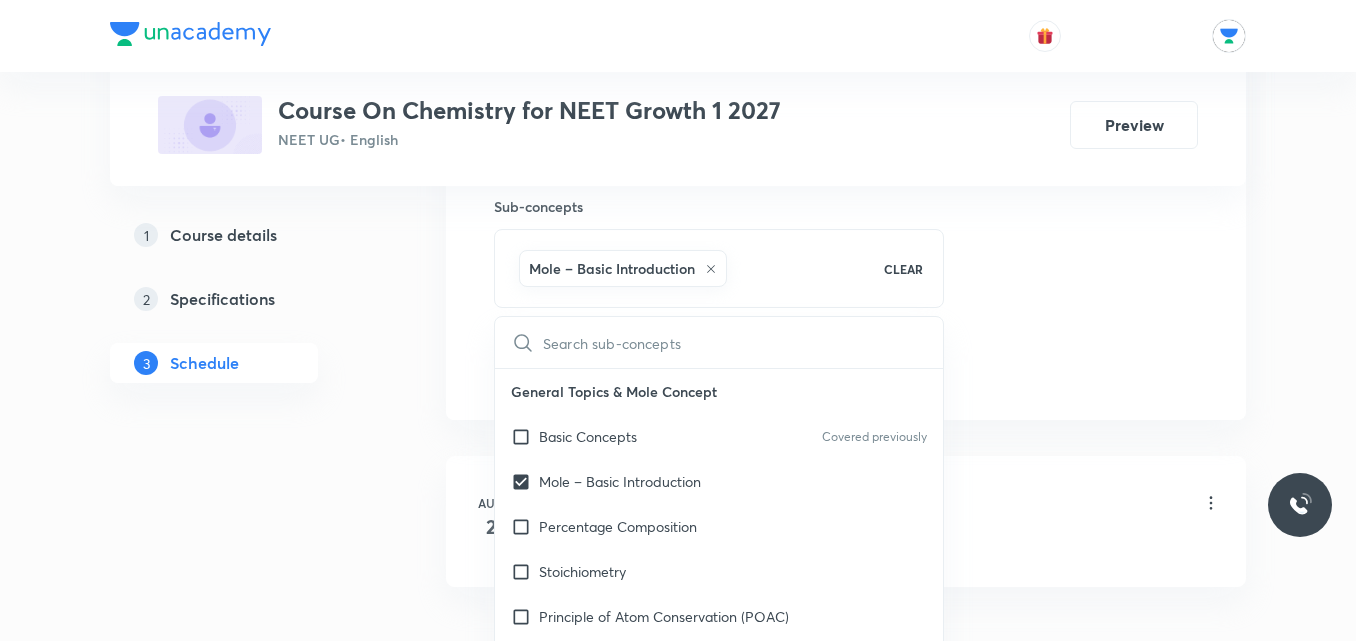 click on "Session  2 Live class Session title 12/99 MOLE CONCEPT ​ Schedule for Aug 3, 2025, 10:05 PM ​ Duration (in minutes) 65 ​   Session type Online Offline Room Room 202 Sub-concepts Mole – Basic Introduction CLEAR ​ General Topics & Mole Concept Basic Concepts Covered previously Mole – Basic Introduction Percentage Composition Stoichiometry Principle of Atom Conservation (POAC) Relation between Stoichiometric Quantities Application of Mole Concept: Gravimetric Analysis Electronic Configuration Of Atoms (Hund's rule)  Quantum Numbers (Magnetic Quantum no.) Quantum Numbers(Pauli's Exclusion law) Mean Molar Mass or Molecular Mass Variation of Conductivity with Concentration Mechanism of Corrosion Atomic Structure Discovery Of Electron Some Prerequisites of Physics Discovery Of Protons And Neutrons Atomic Models Representation Of Atom With Electrons And Neutrons Nature of Waves Nature Of Electromagnetic Radiation Planck’S Quantum Theory Spectra-Continuous and Discontinuous Spectrum Photoelectric Effect" at bounding box center (846, -93) 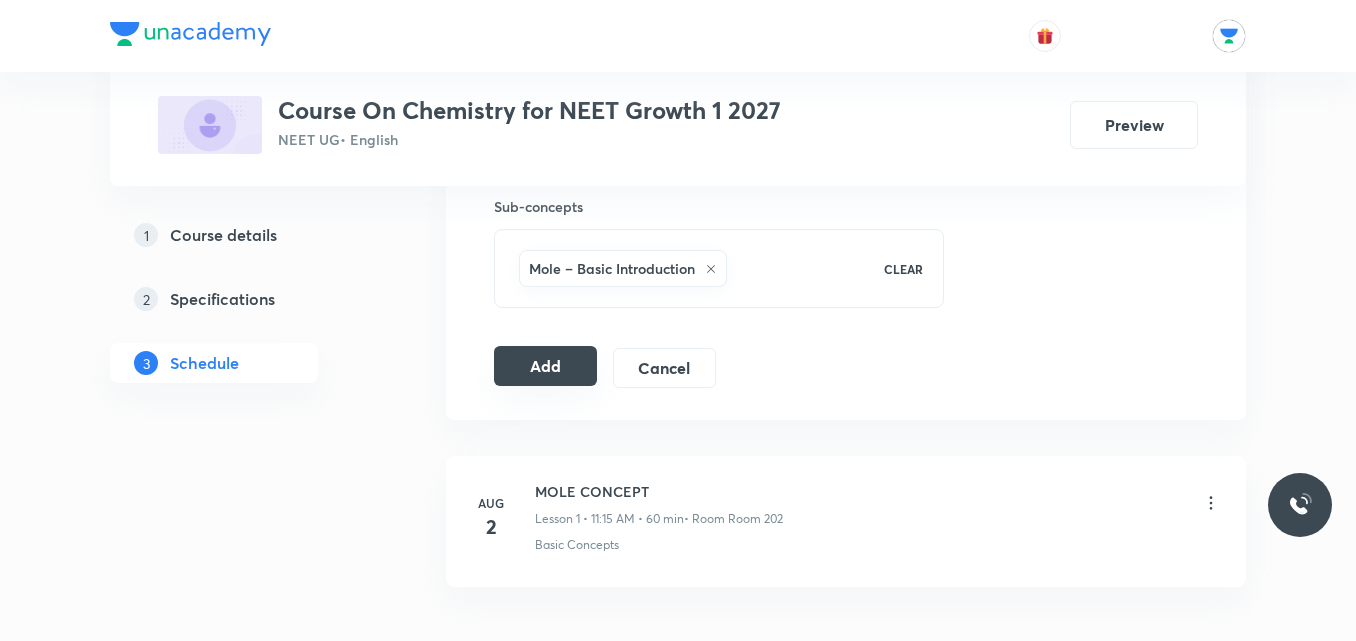 click on "Add" at bounding box center (545, 366) 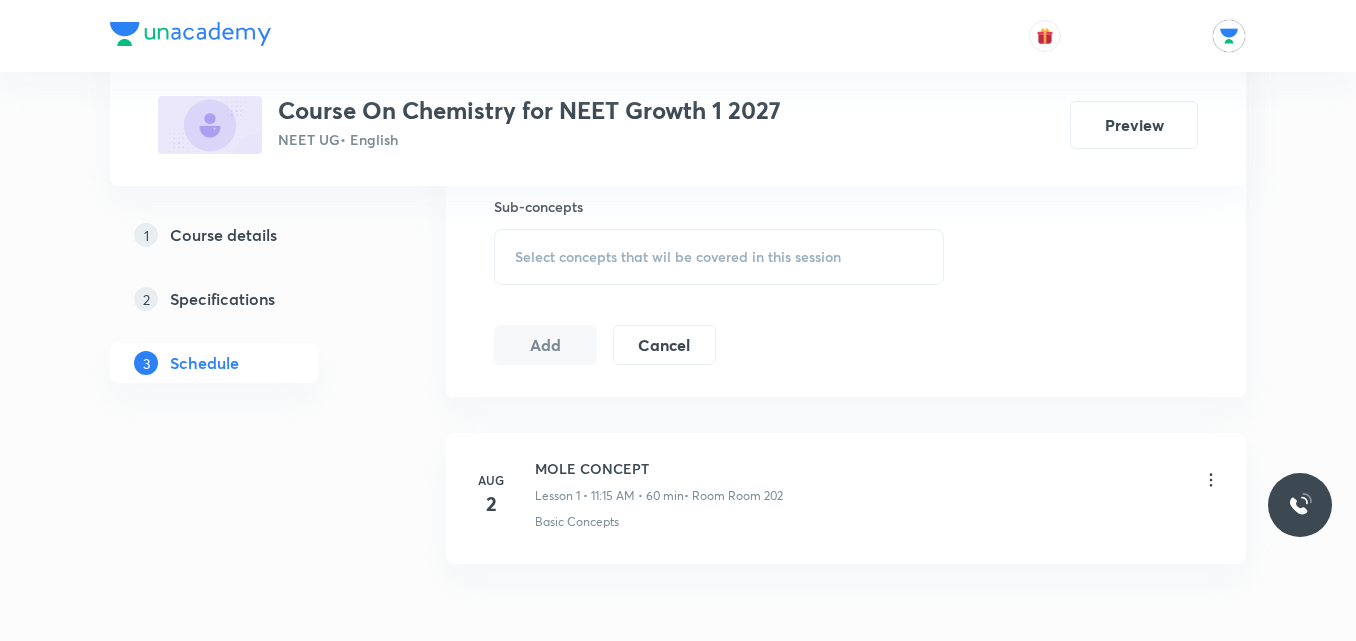scroll, scrollTop: 198, scrollLeft: 0, axis: vertical 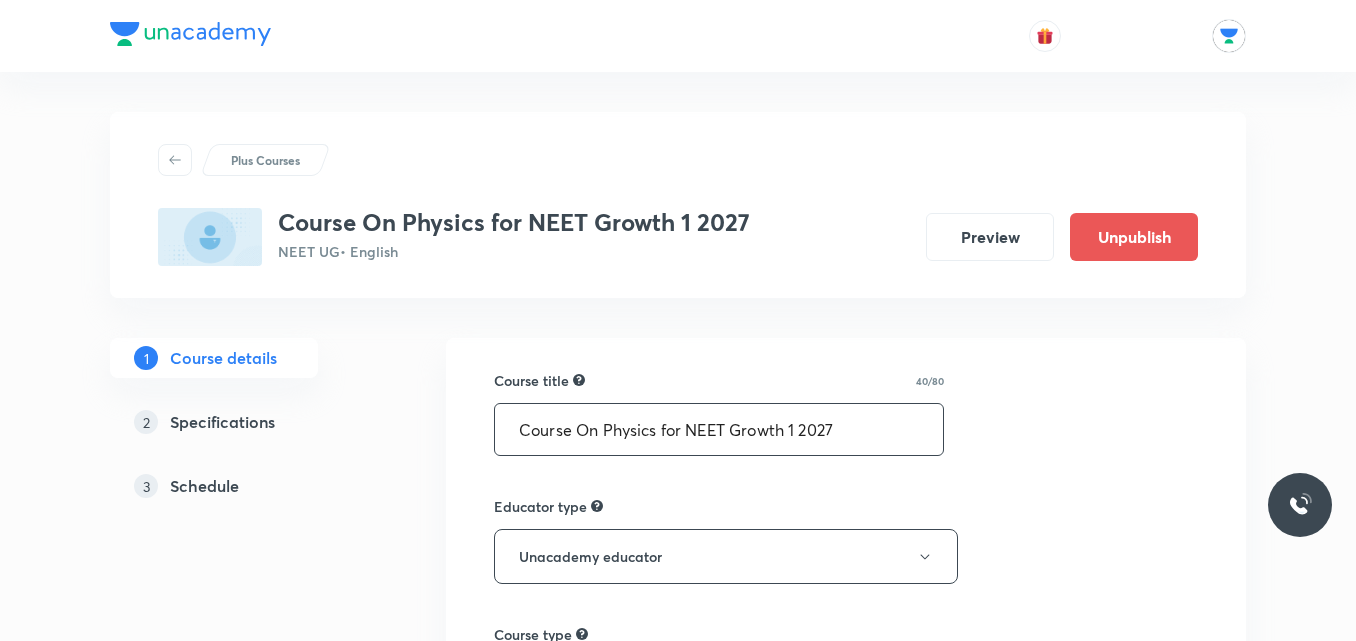 click on "Course On Physics for NEET Growth 1 2027" at bounding box center (719, 429) 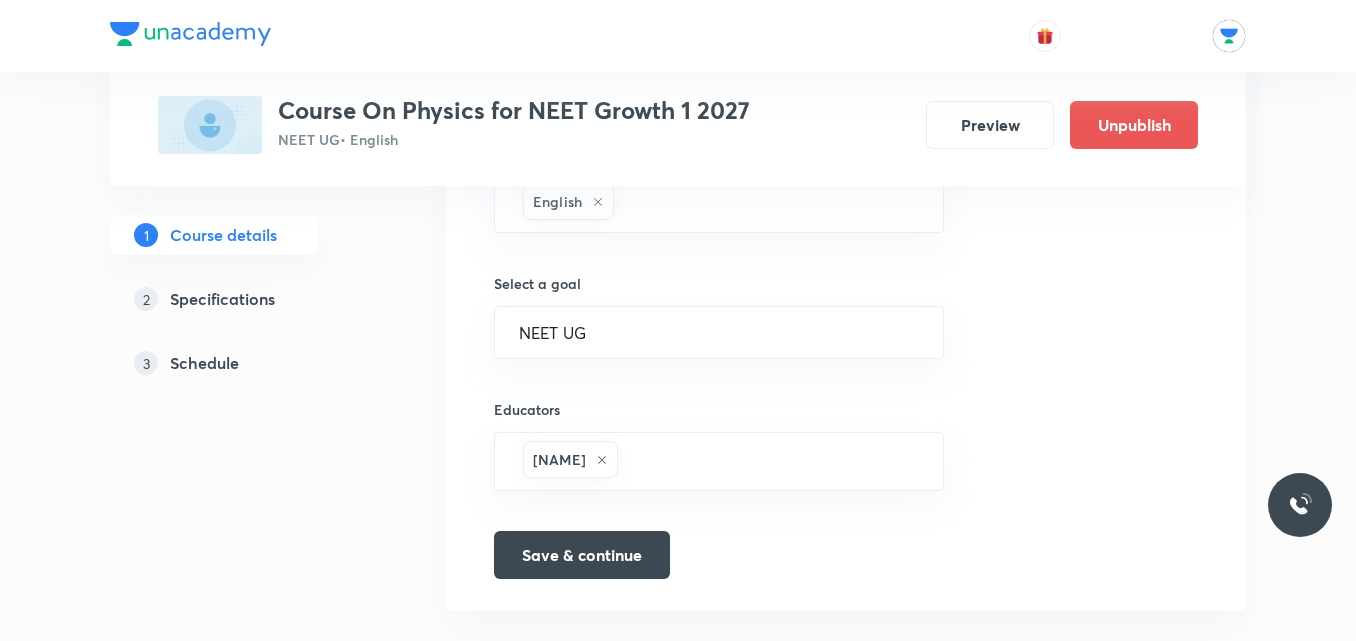 scroll, scrollTop: 1339, scrollLeft: 0, axis: vertical 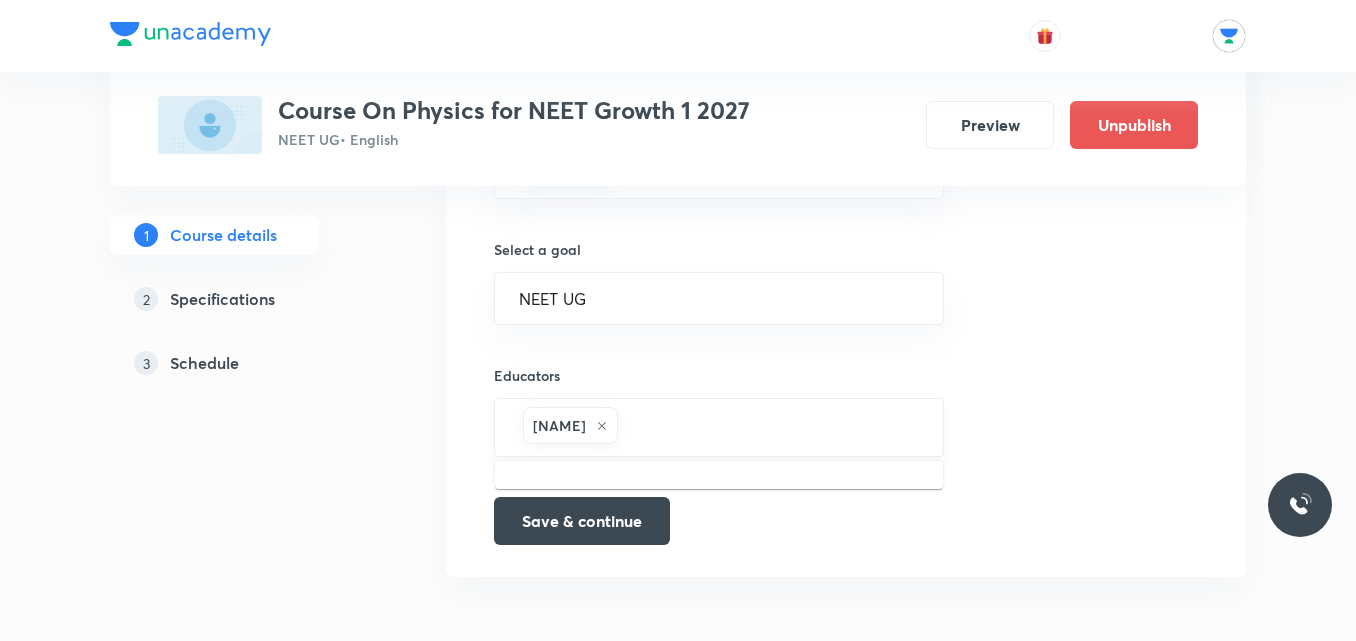 click at bounding box center [770, 427] 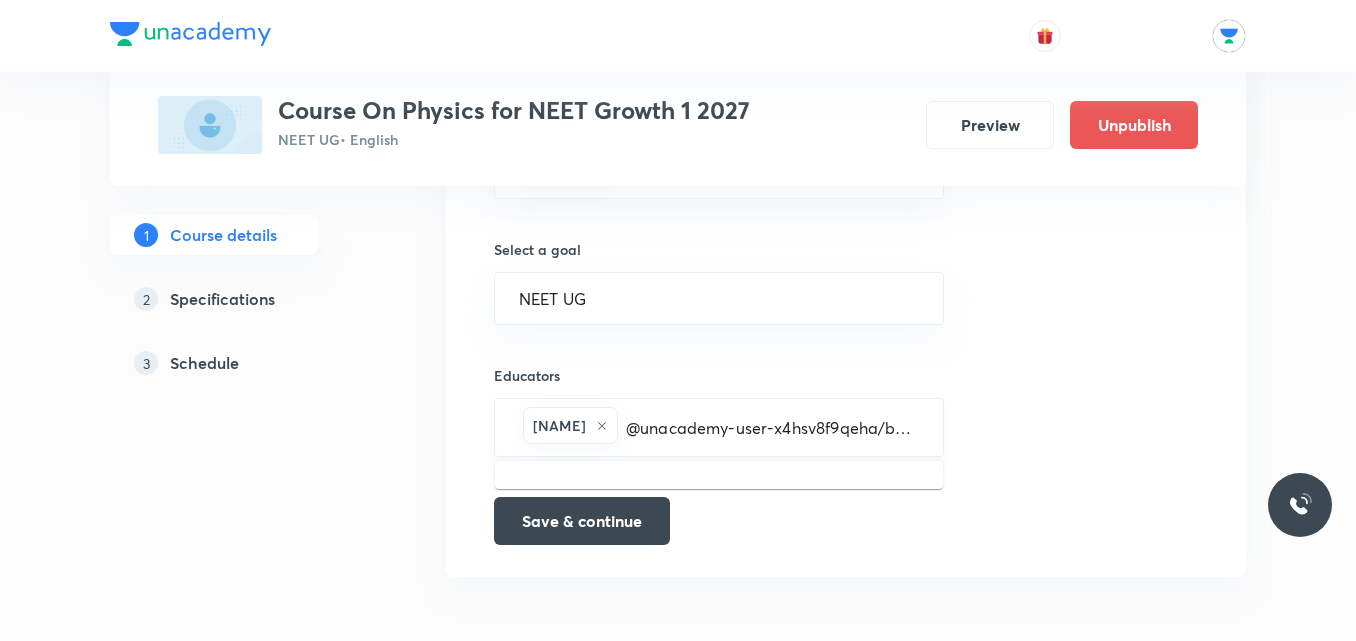 type on "@unacademy-user-x4hsv8f9qeha/batches" 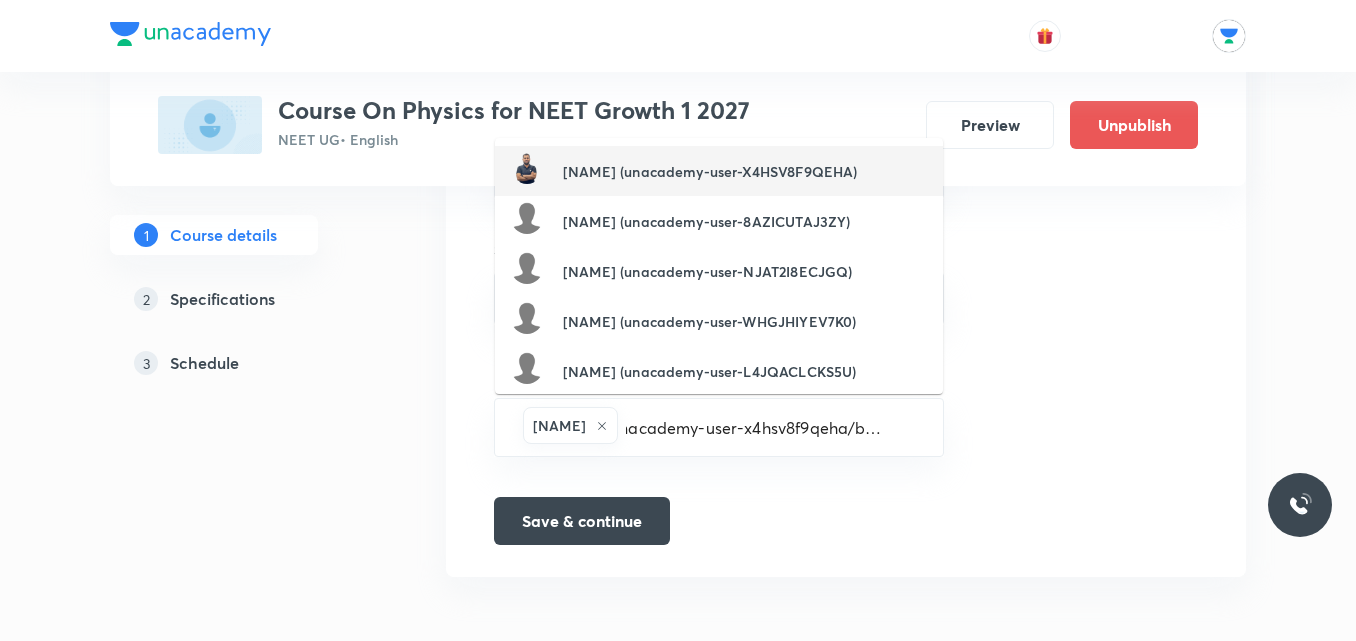 click on "[NAME] (unacademy-user-X4HSV8F9QEHA)" at bounding box center [710, 171] 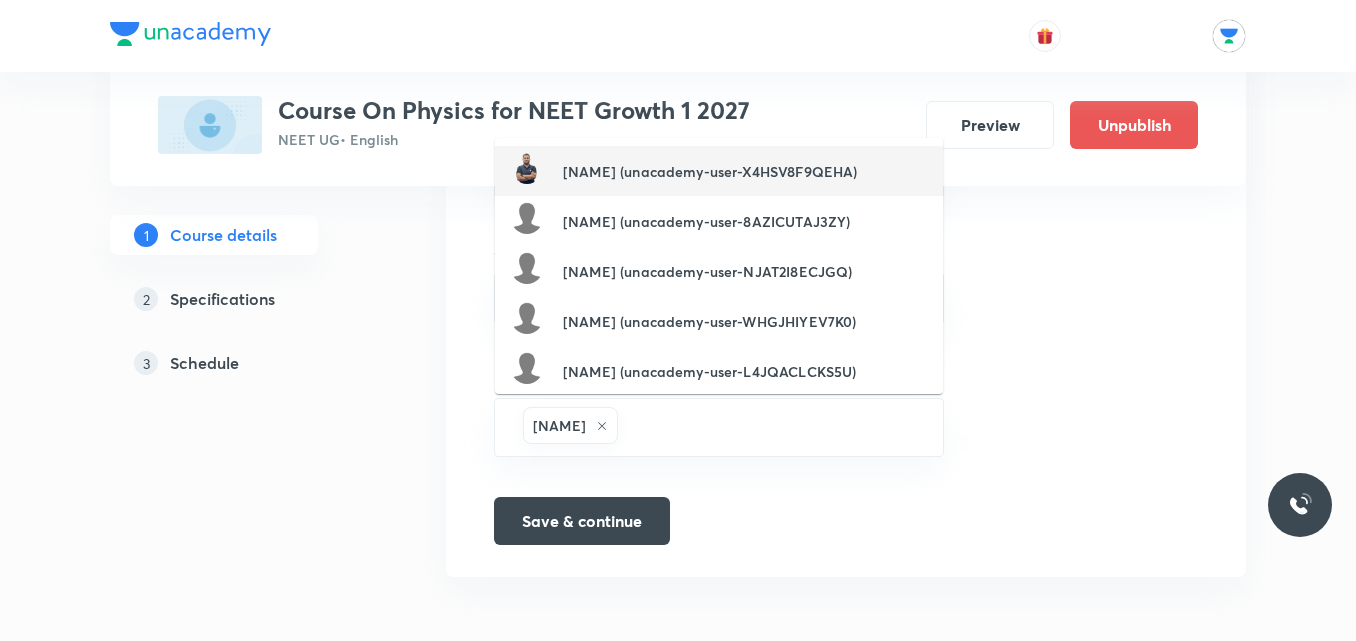 scroll, scrollTop: 0, scrollLeft: 0, axis: both 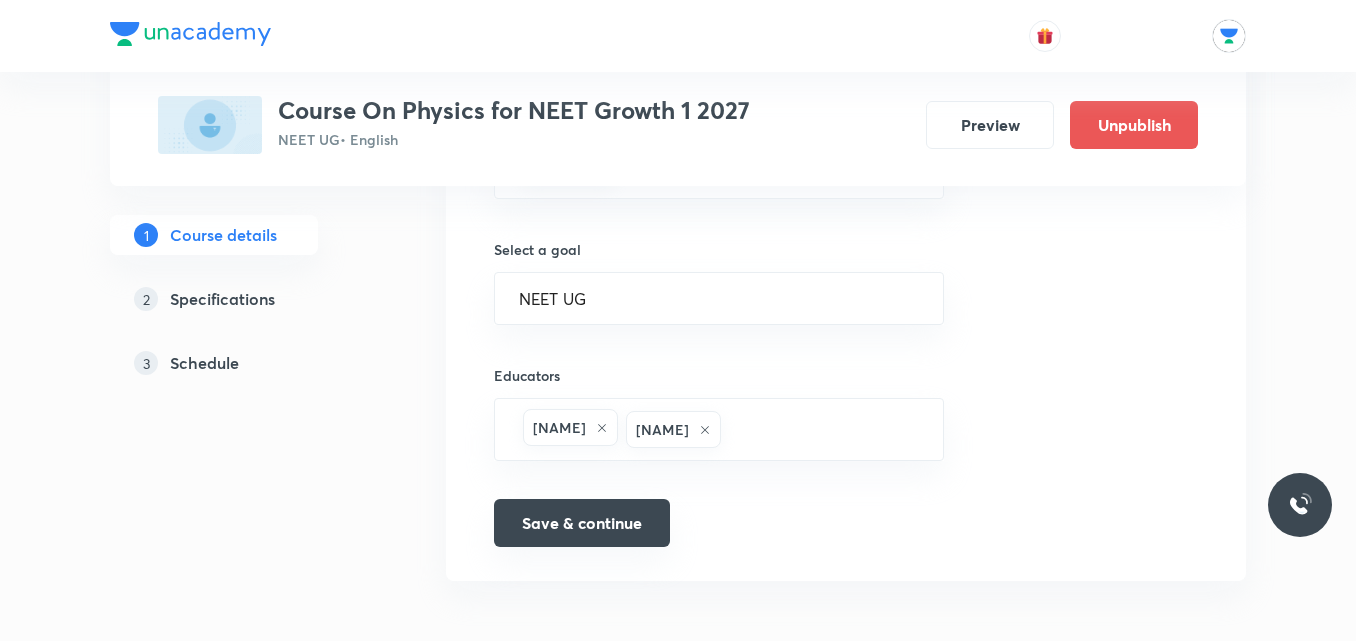 click on "Save & continue" at bounding box center [582, 523] 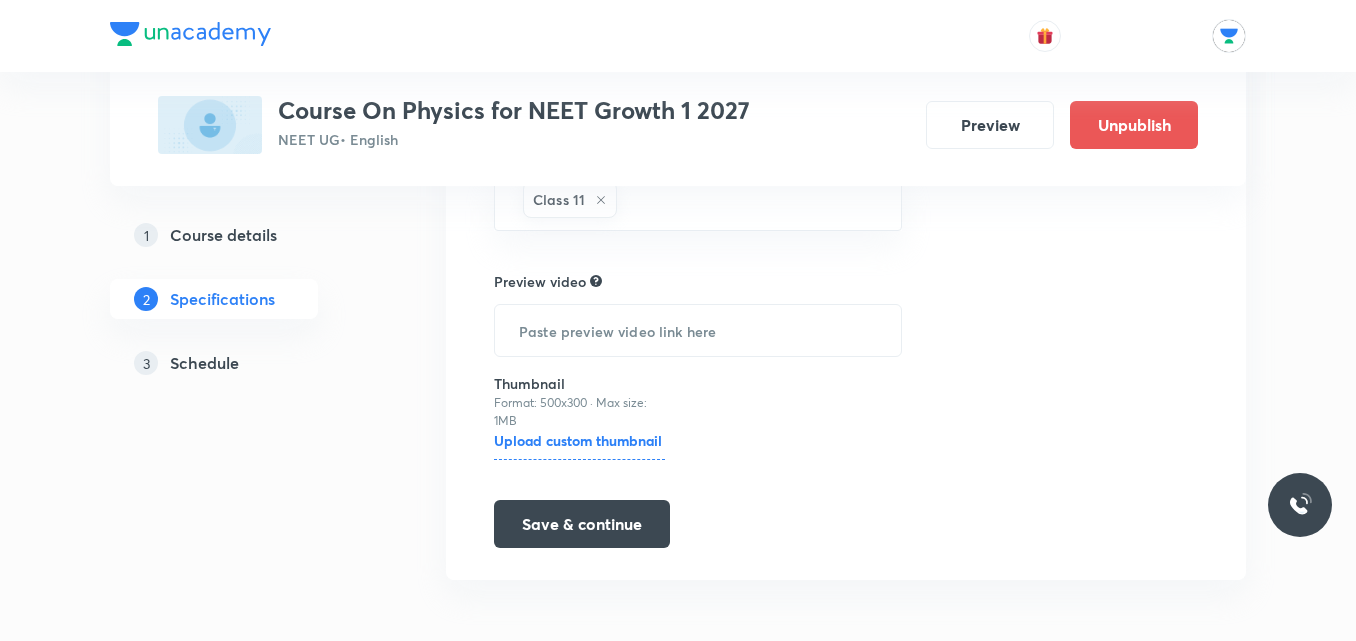 scroll, scrollTop: 1501, scrollLeft: 0, axis: vertical 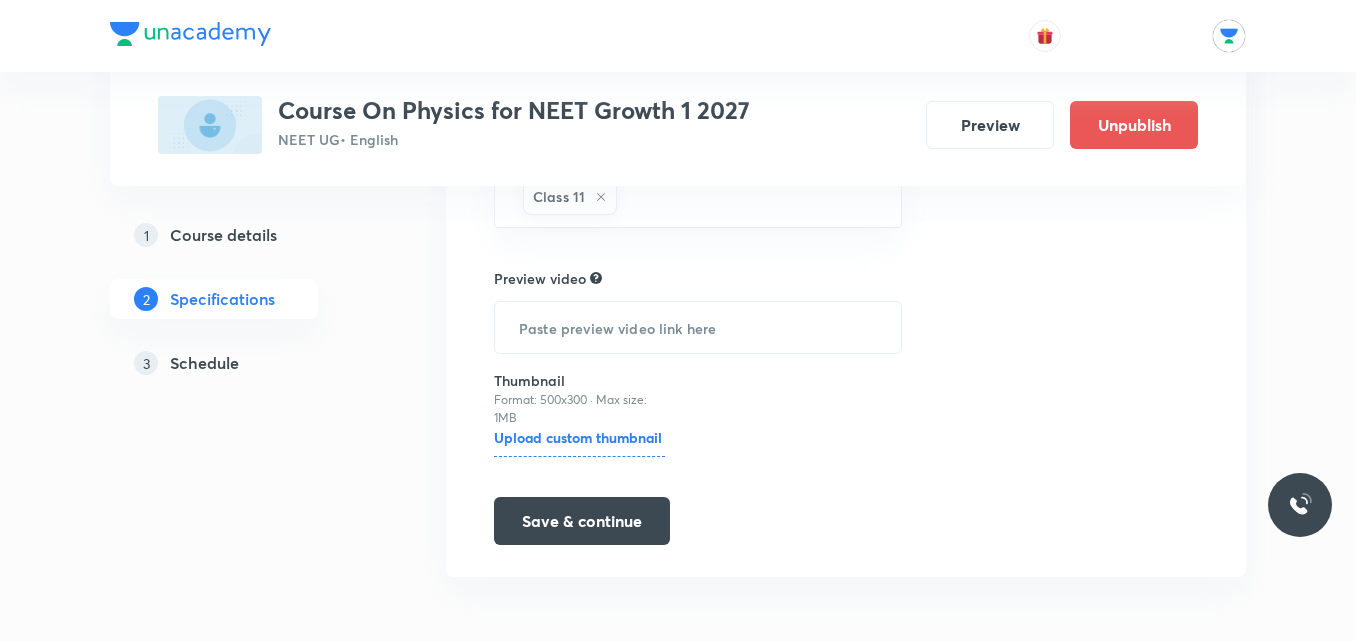 click on "Topics Modern Physics Basics & Laboratory Electromagnetic Induction Waves Thermal Physics Solid & Fluid Mechanics Electromagnetic Waves Wave optics Electricity & Magnetism Magnetic Material Bar Magnet & Earth's Magnetism Heat Transfer Physics Crash Course Alternating Current Thermometry and Calorimetry Nuclear physics Geometrical and Wave Optics Mechanics Kinetic Theory of gases Thermal Expansion Semiconductor & Logic Gates CLEAR Course type Theory Course Target exams NEET UG 2027 ​ Search for classes Class 11 ​ Preview video ​ Thumbnail Format: 500x300 · Max size: 1MB Upload custom thumbnail Save & continue" at bounding box center (698, -293) 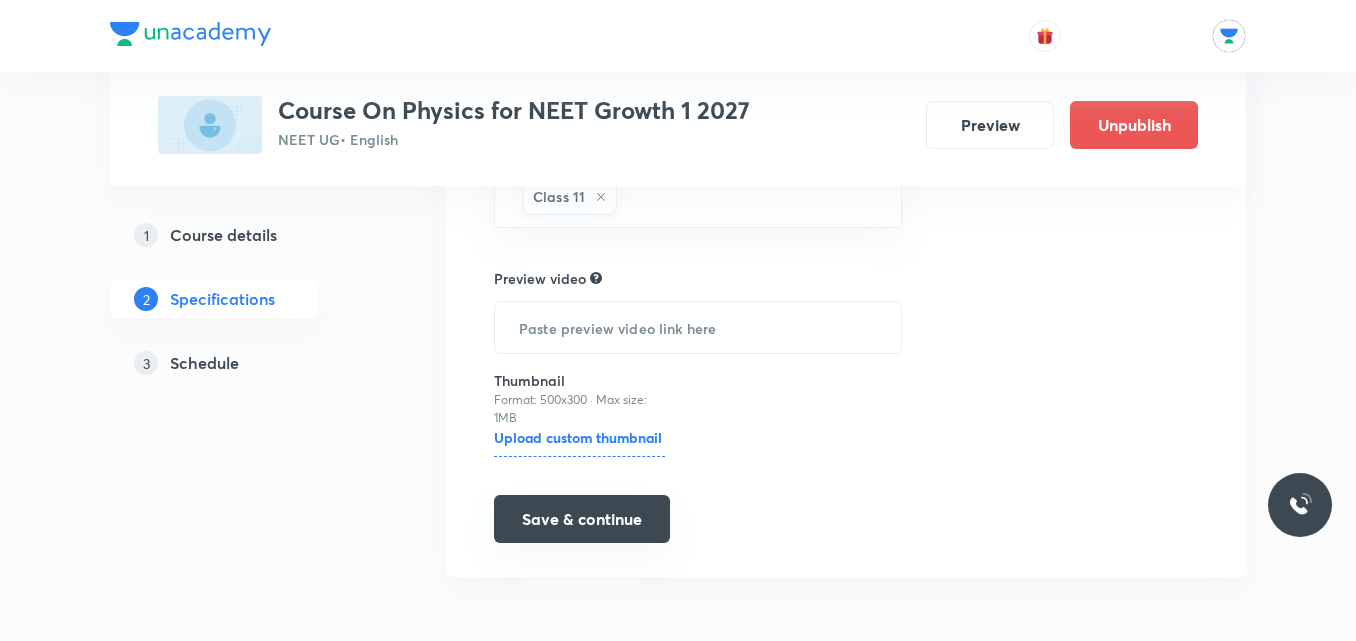click on "Save & continue" at bounding box center [582, 519] 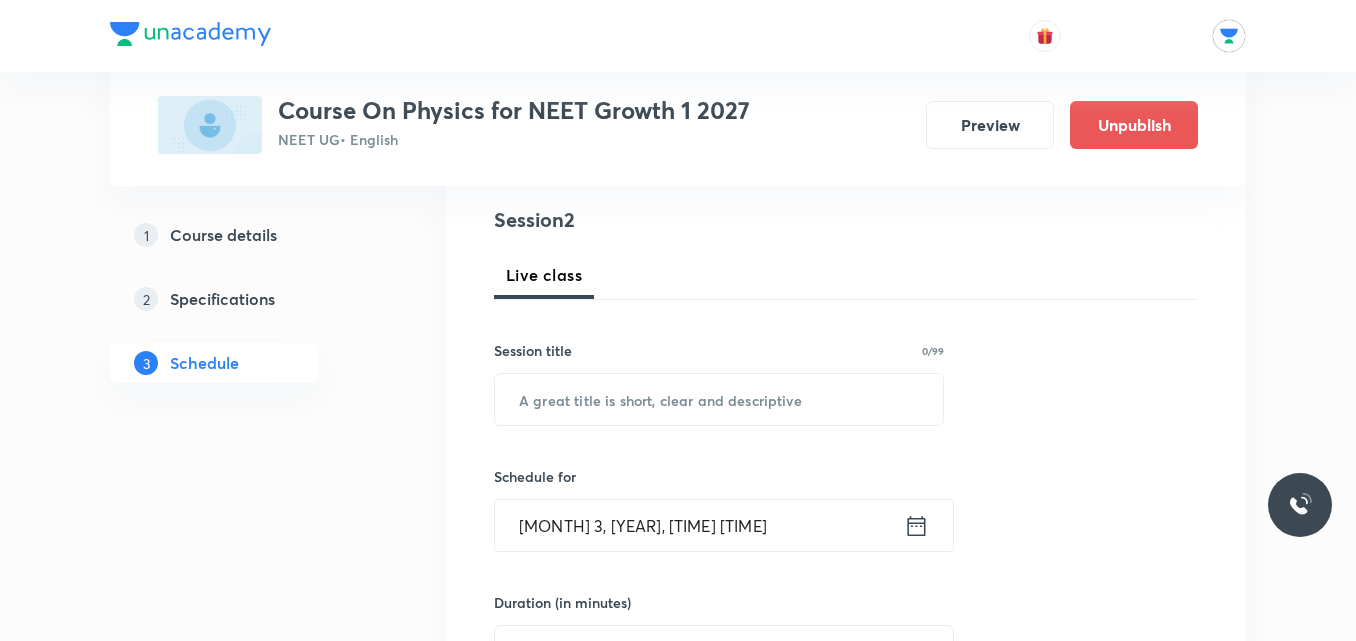 scroll, scrollTop: 214, scrollLeft: 0, axis: vertical 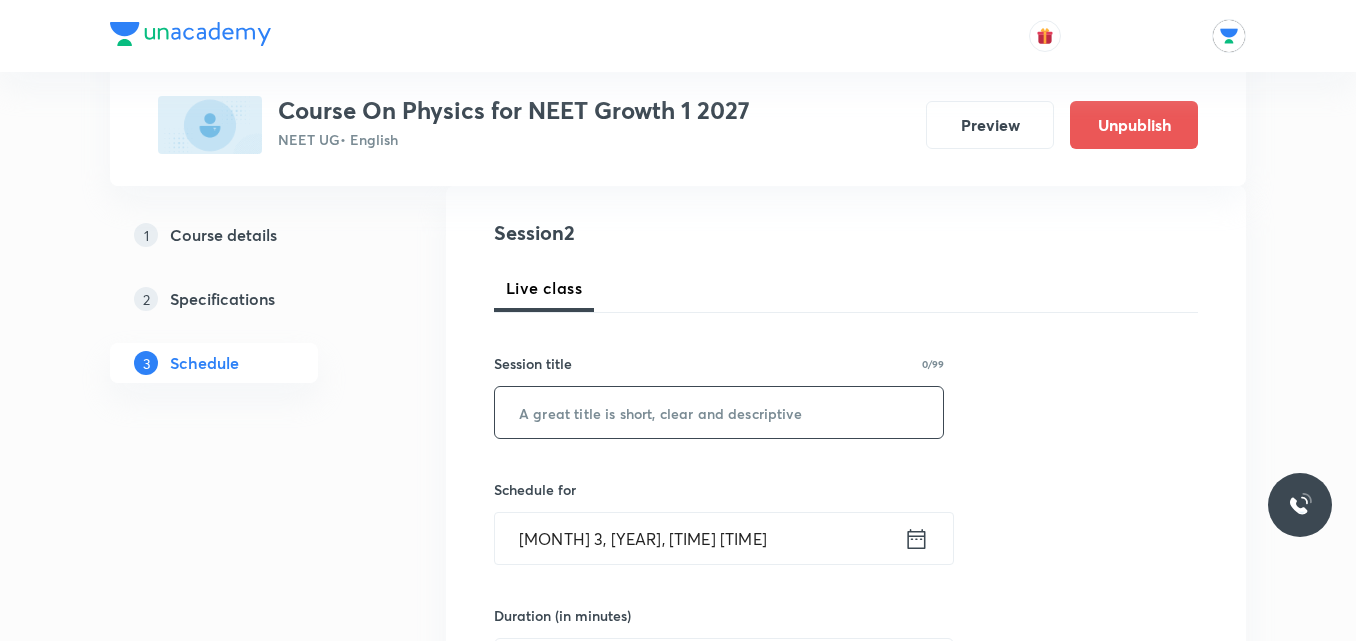click at bounding box center [719, 412] 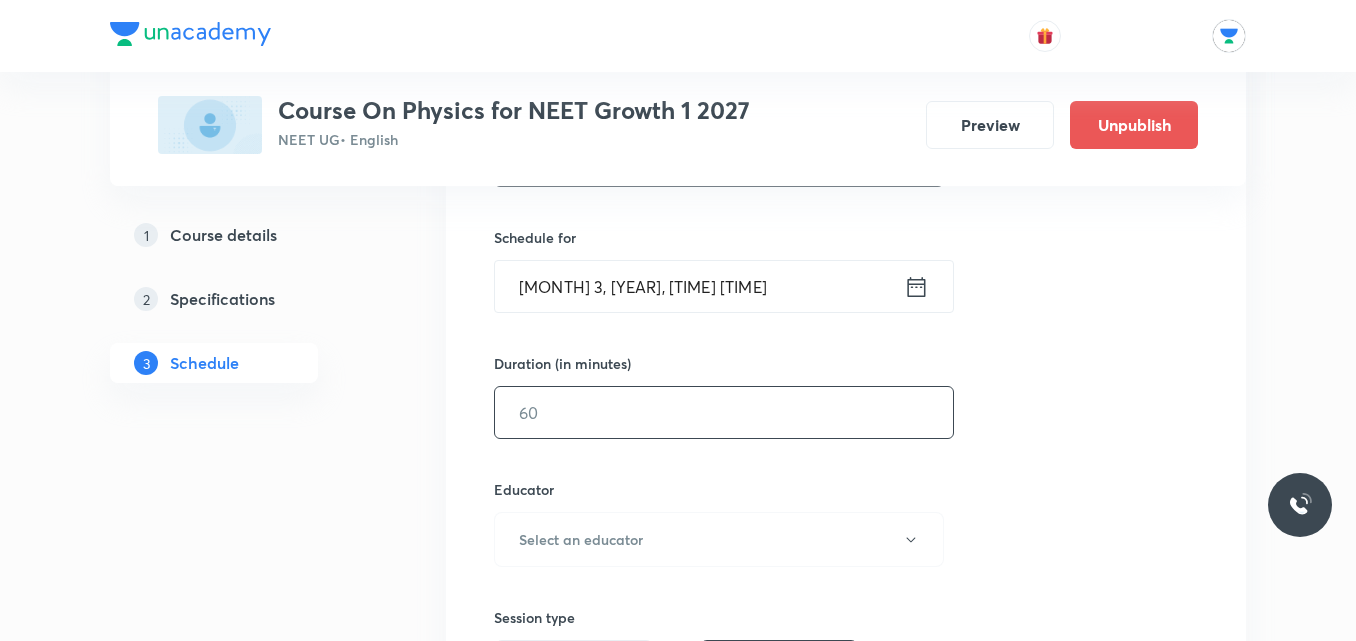 scroll, scrollTop: 419, scrollLeft: 0, axis: vertical 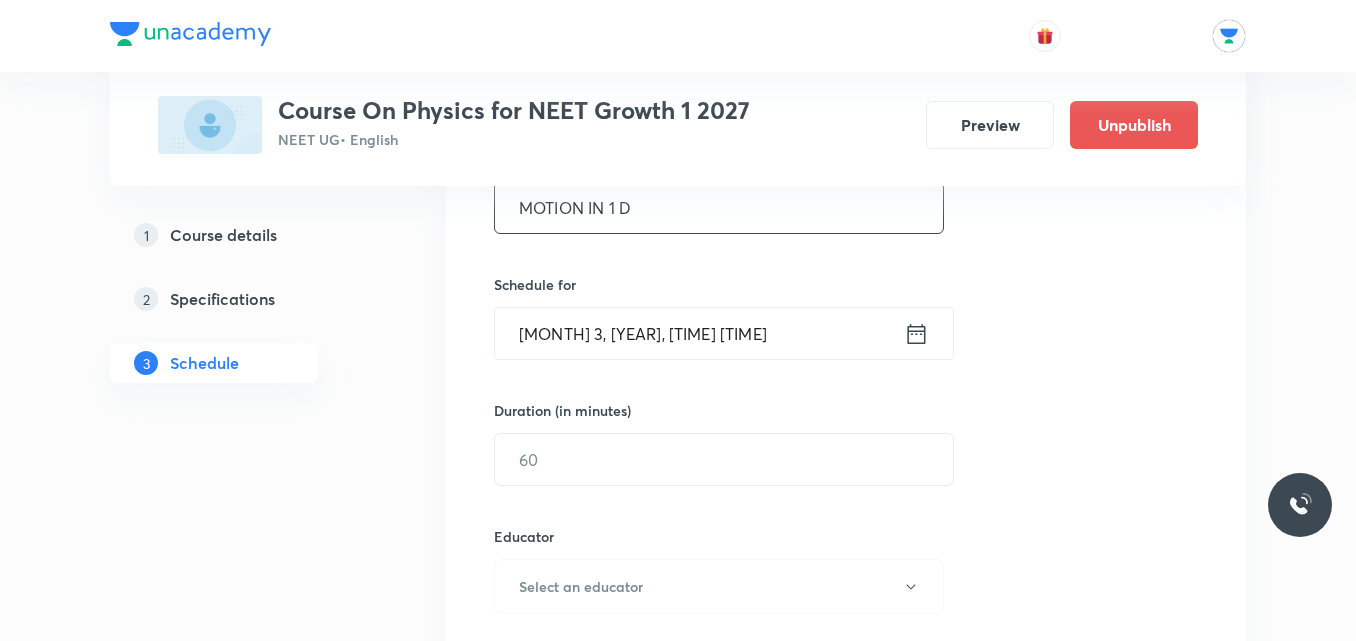 type on "MOTION IN 1 D" 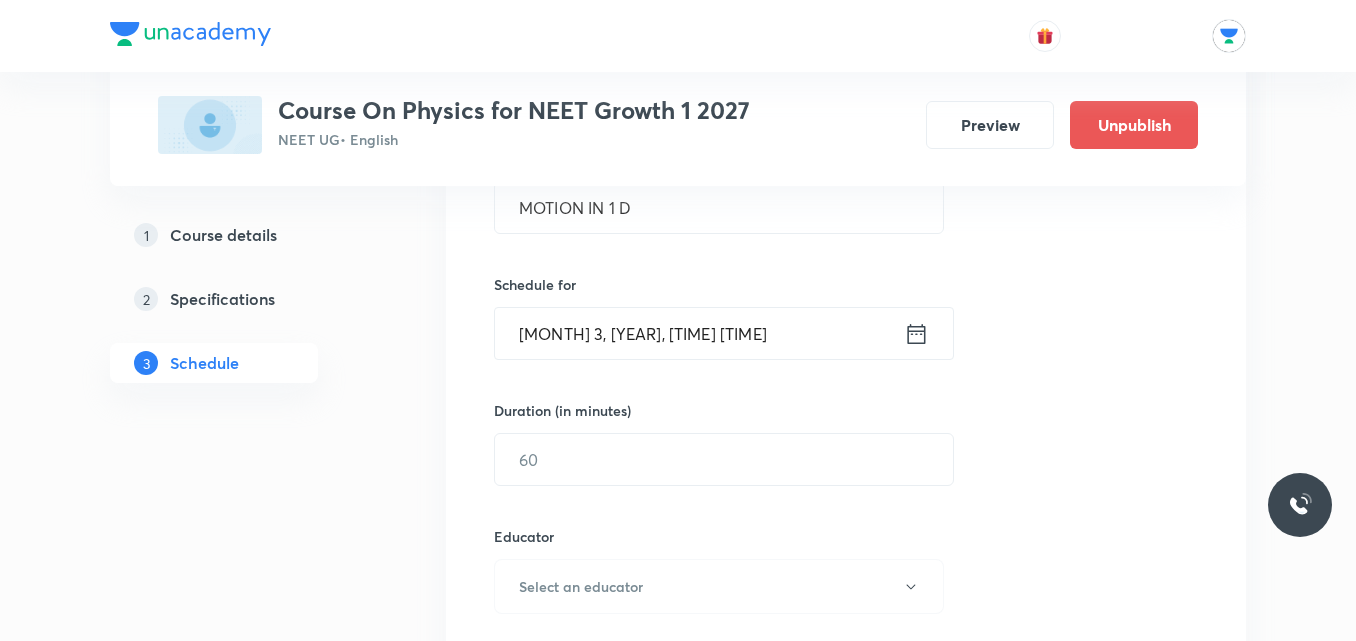 click 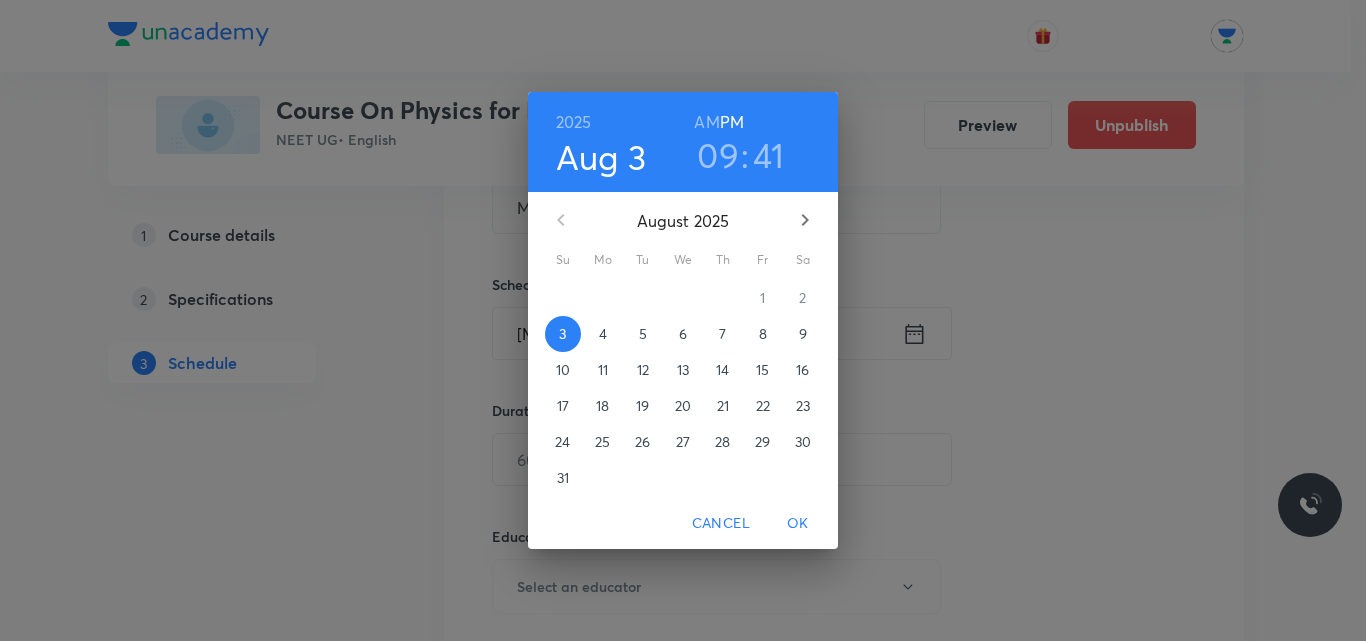 click on "09" at bounding box center [718, 155] 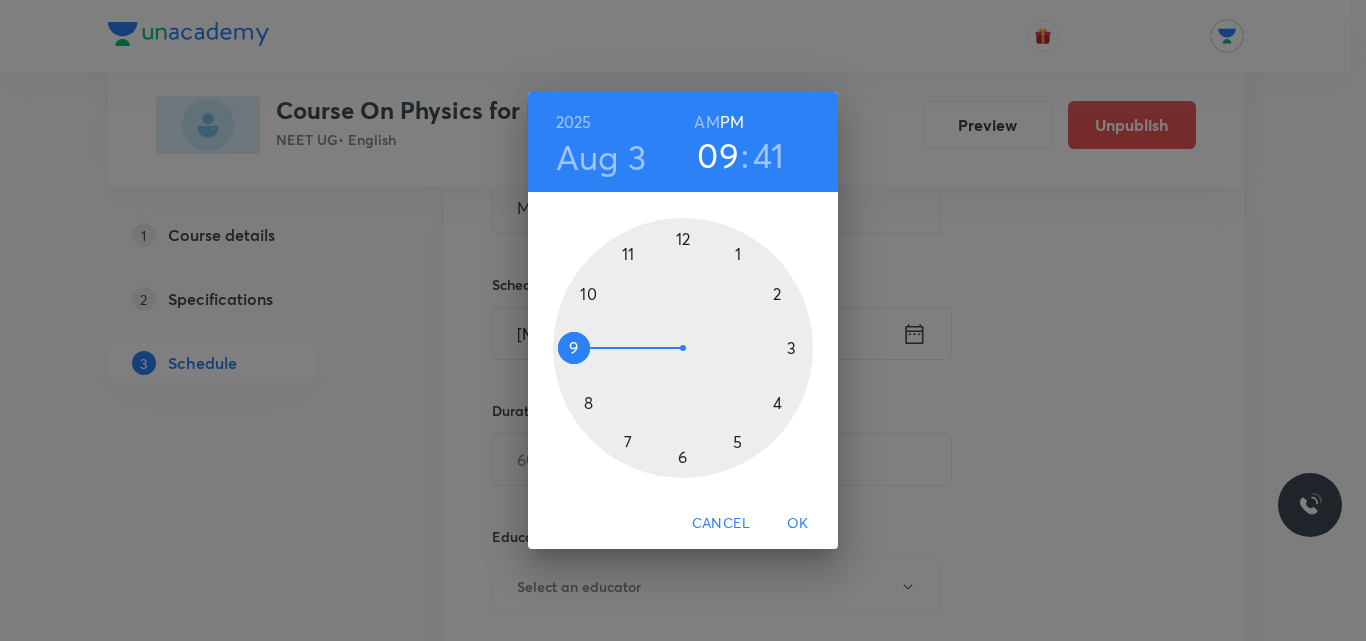 click at bounding box center (683, 348) 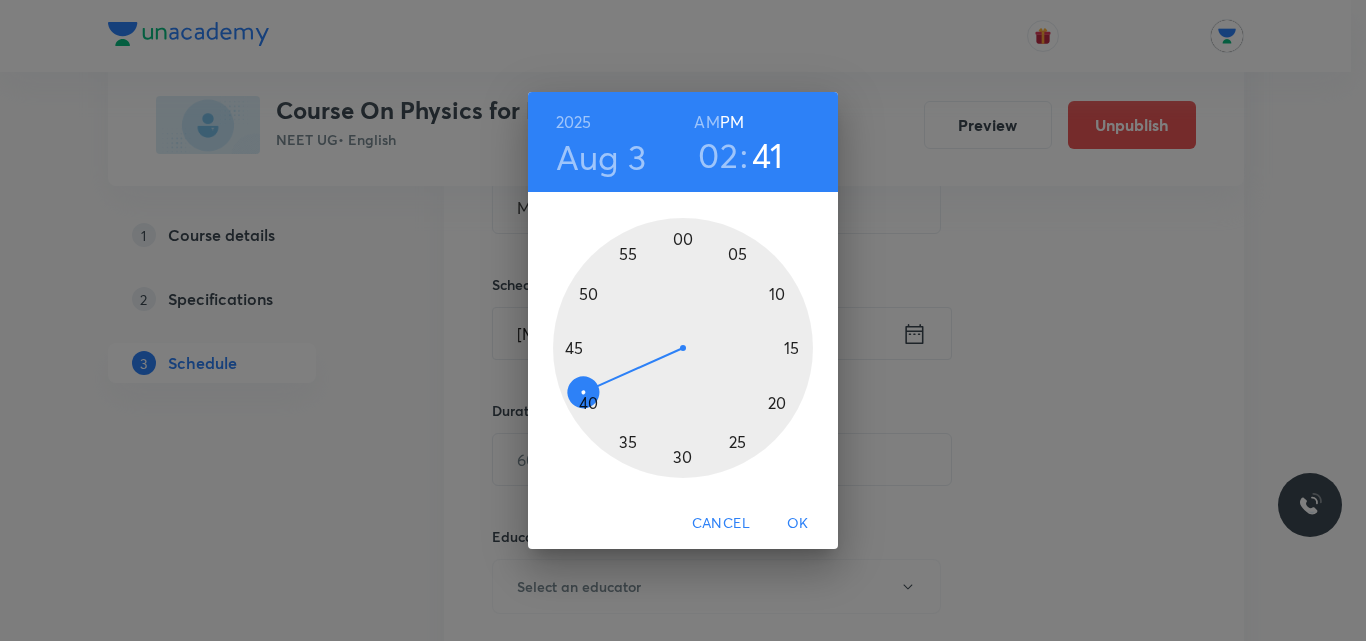 click at bounding box center (683, 348) 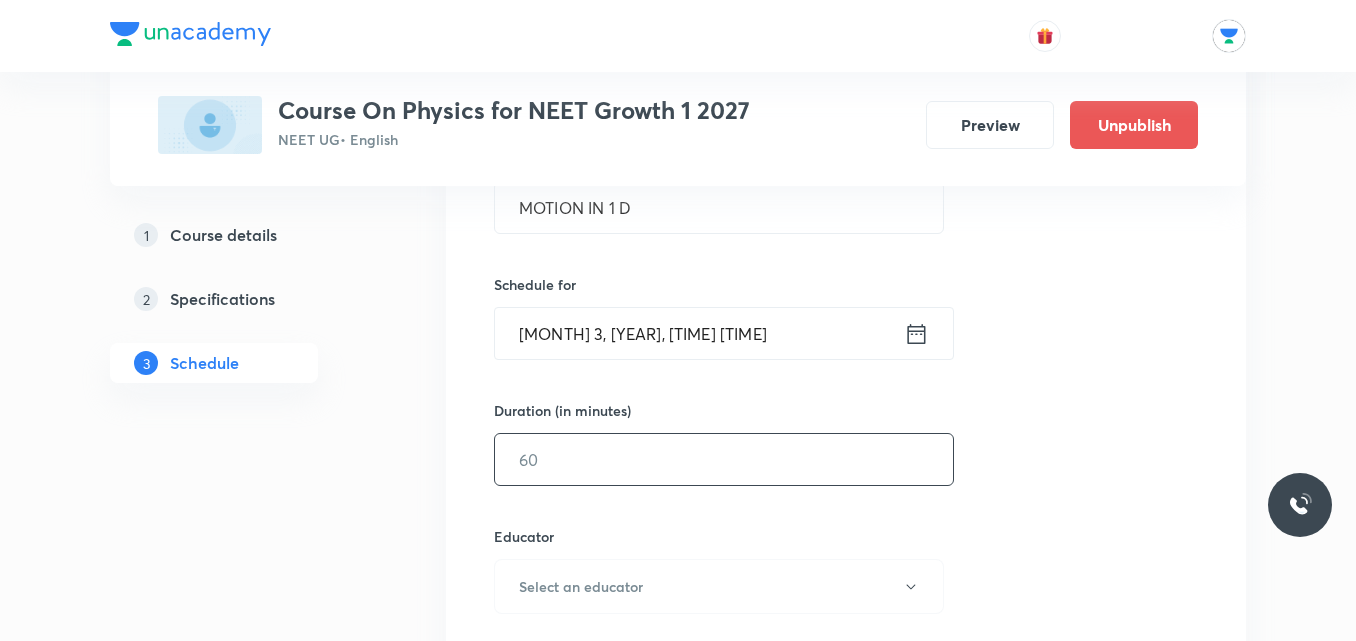 click at bounding box center [724, 459] 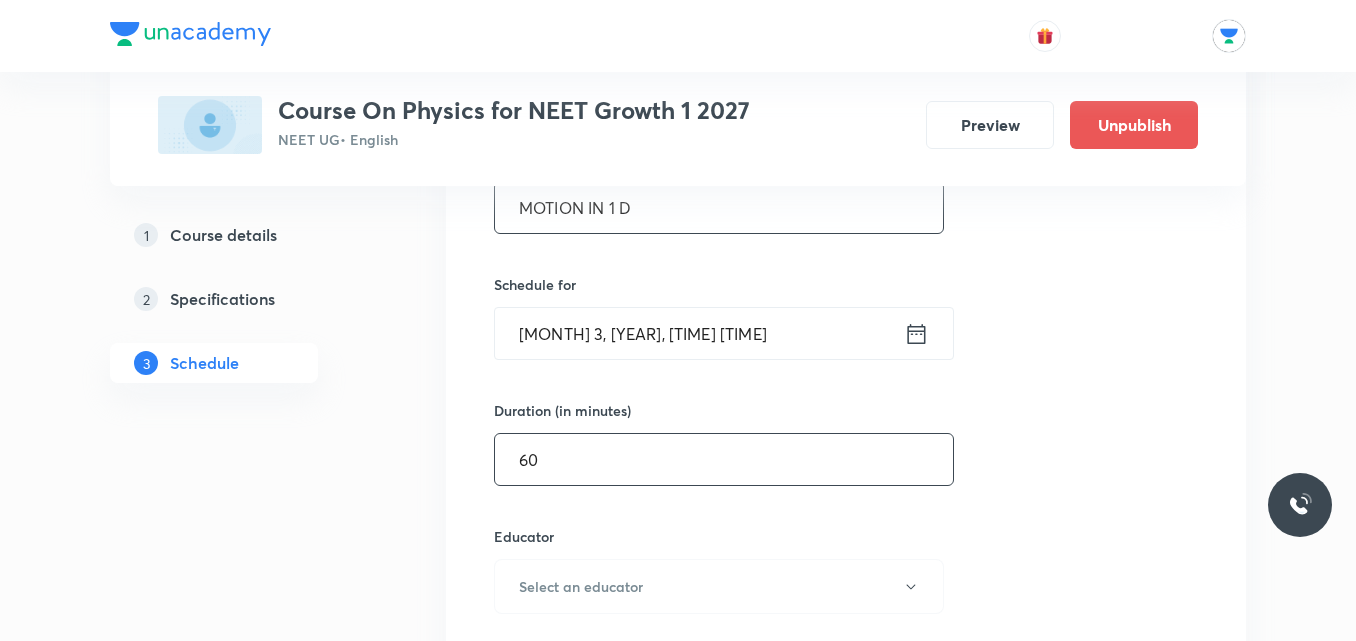 type on "6" 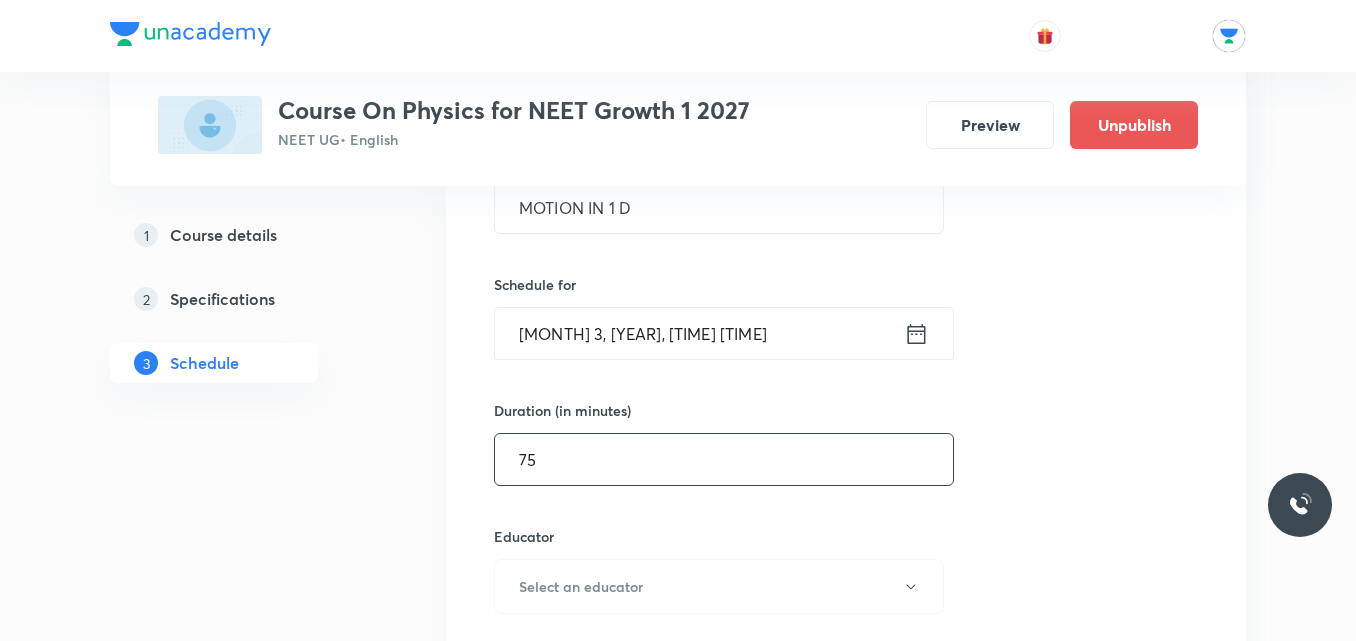type on "75" 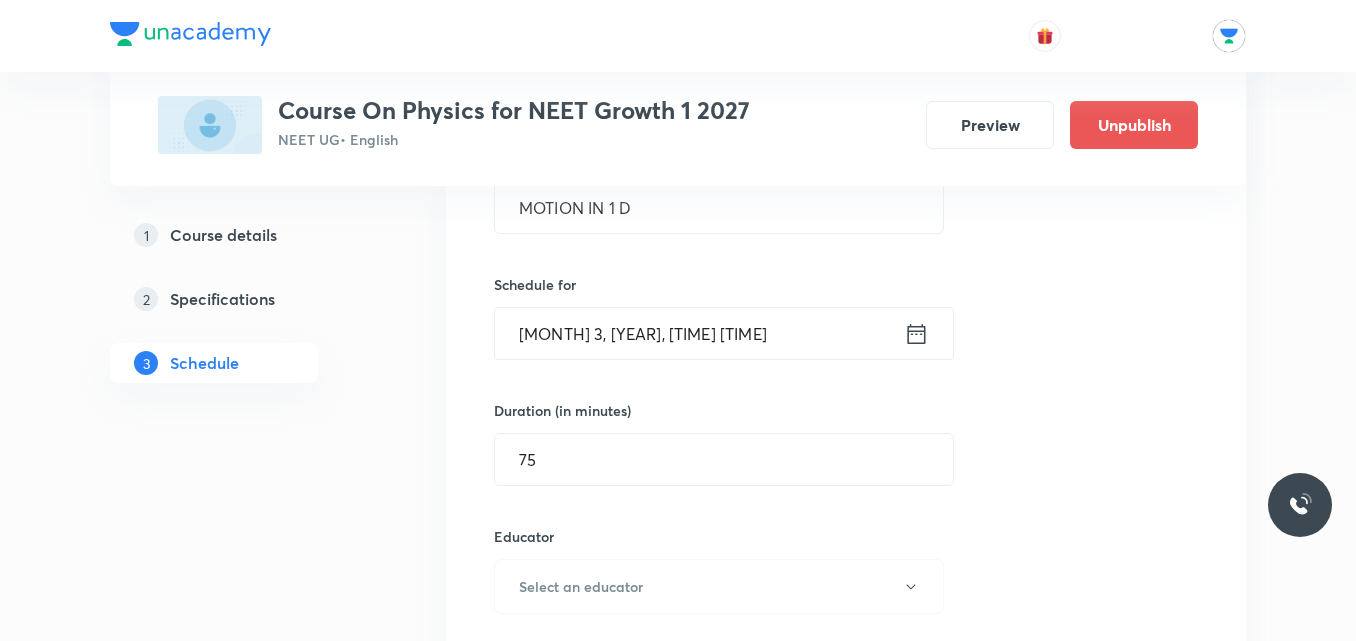 click on "[MONTH] 3, [YEAR], [TIME] [TIME]" at bounding box center (724, 333) 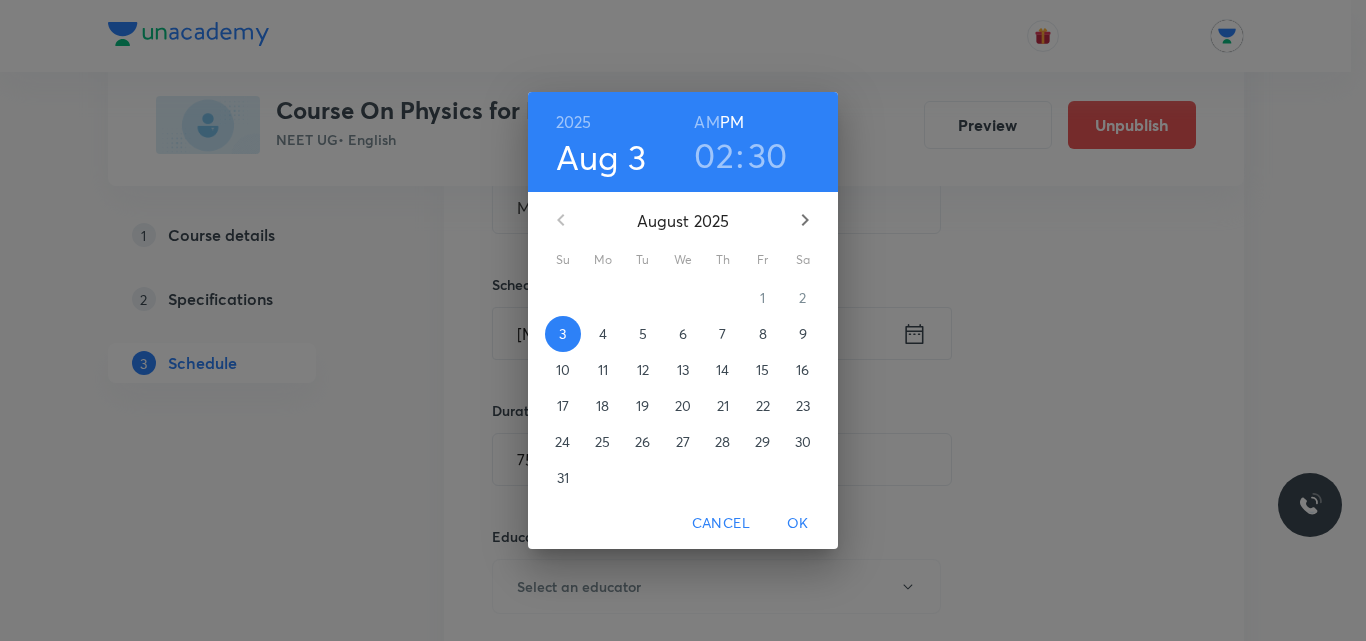 click on "4" at bounding box center (603, 334) 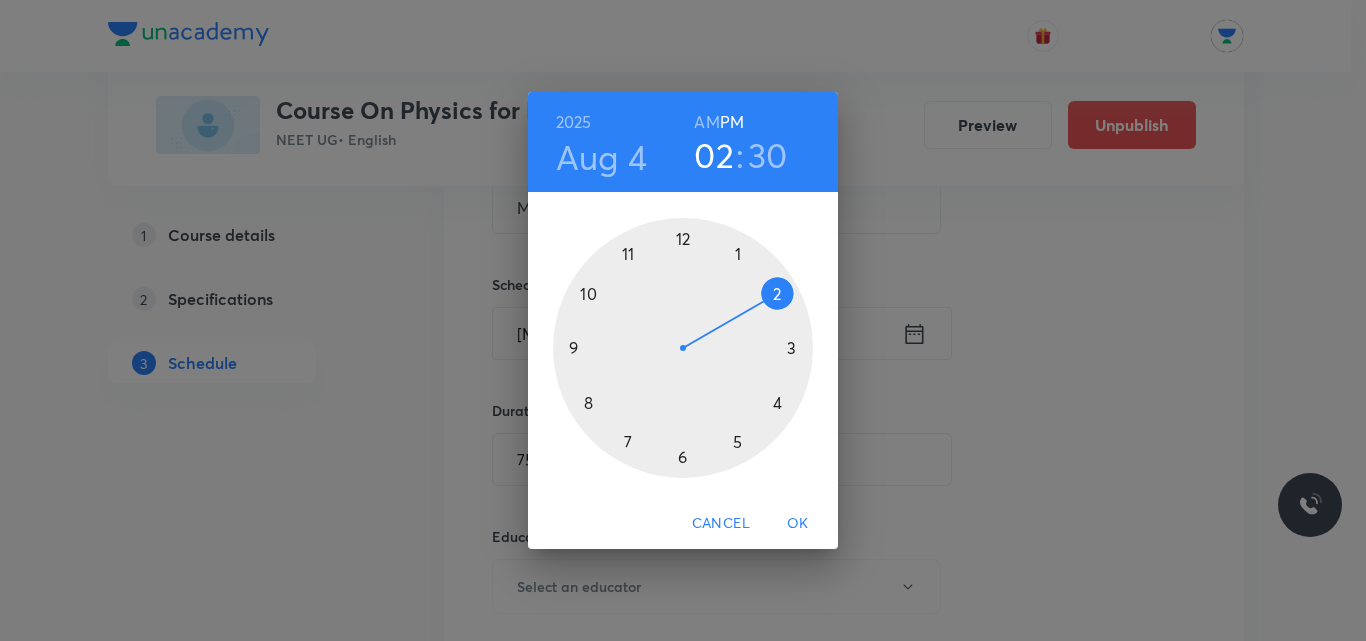 click on "OK" at bounding box center (798, 523) 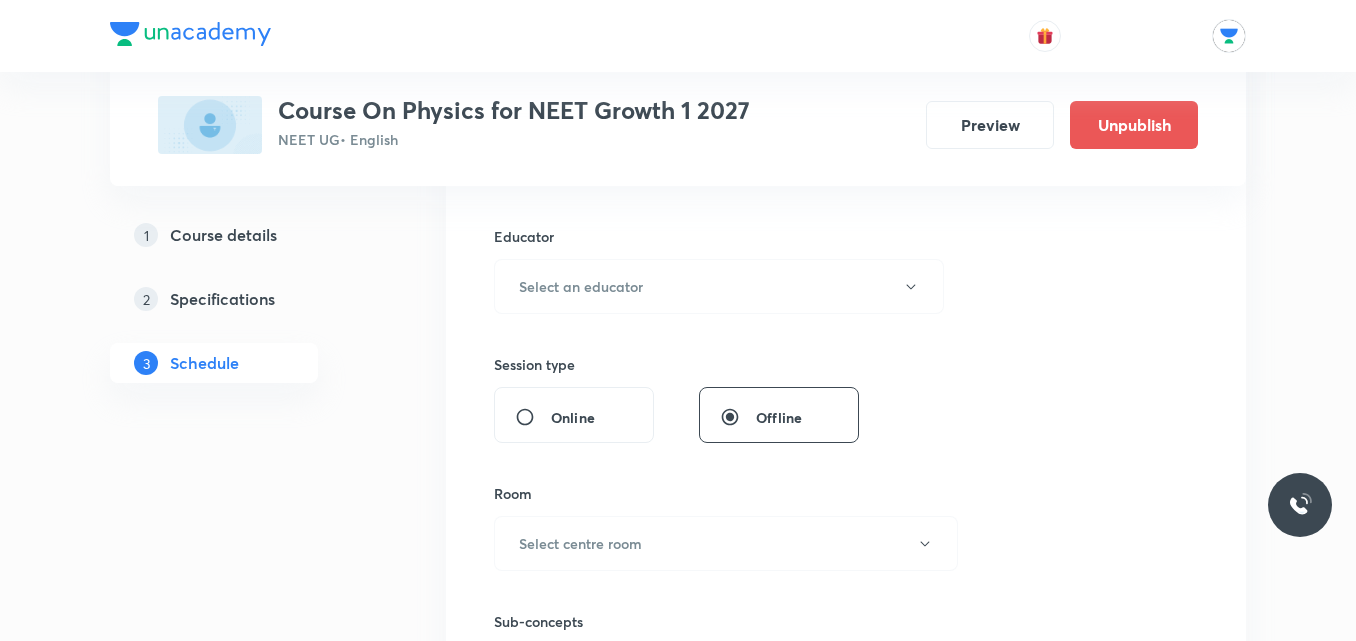 scroll, scrollTop: 701, scrollLeft: 0, axis: vertical 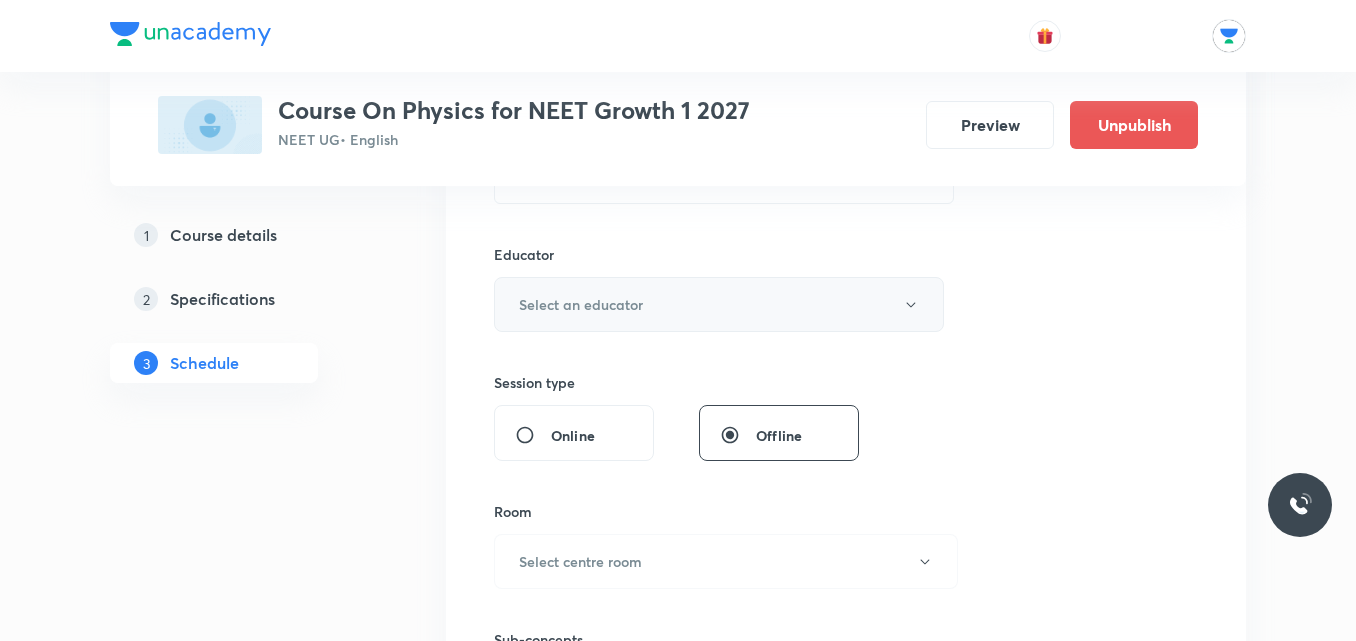 click on "Select an educator" at bounding box center [719, 304] 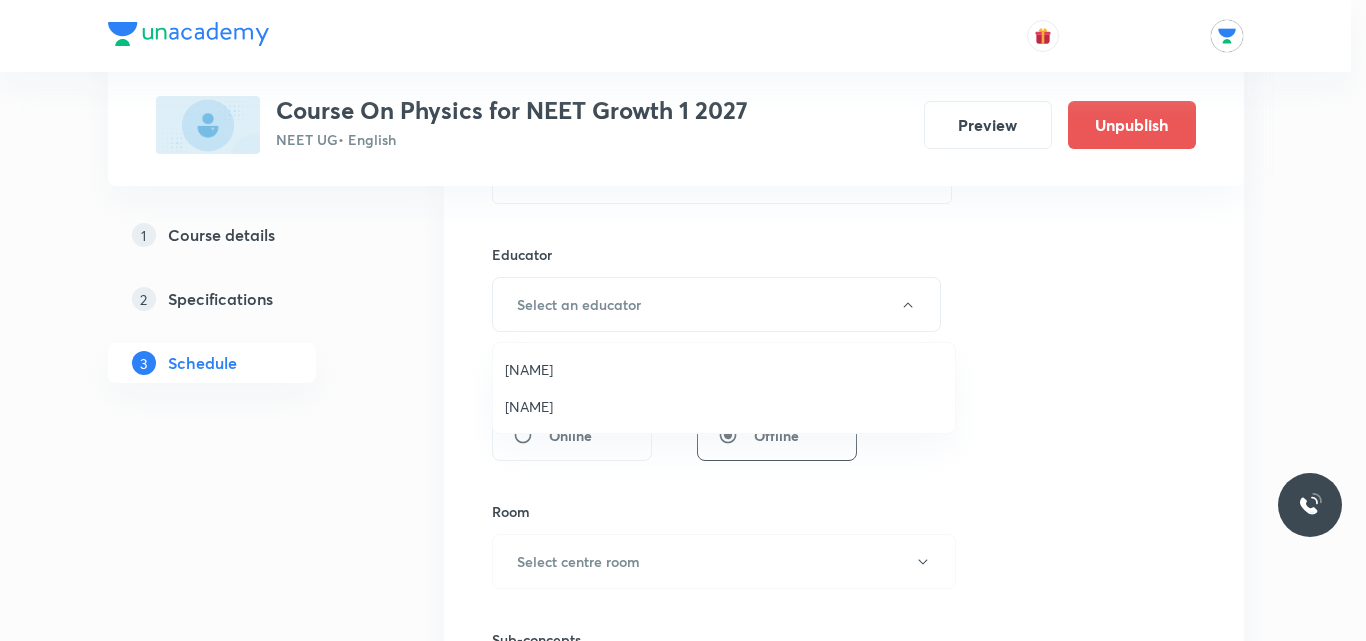 click on "[NAME]" at bounding box center (724, 406) 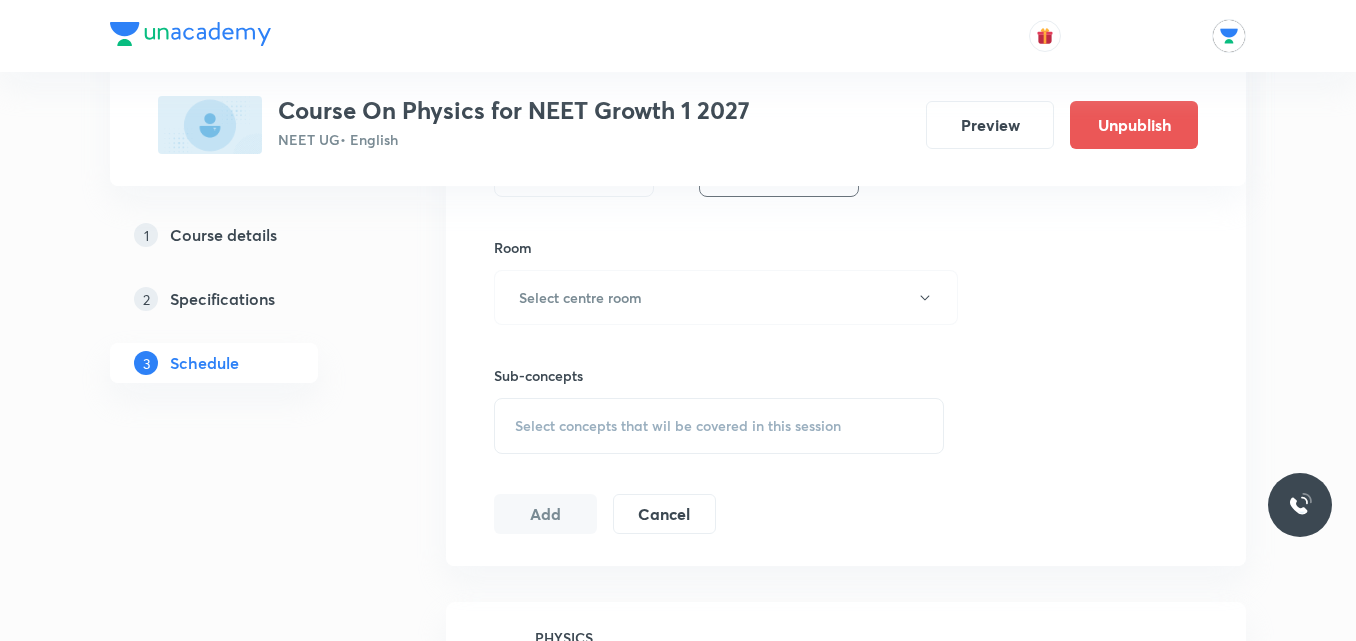 scroll, scrollTop: 990, scrollLeft: 0, axis: vertical 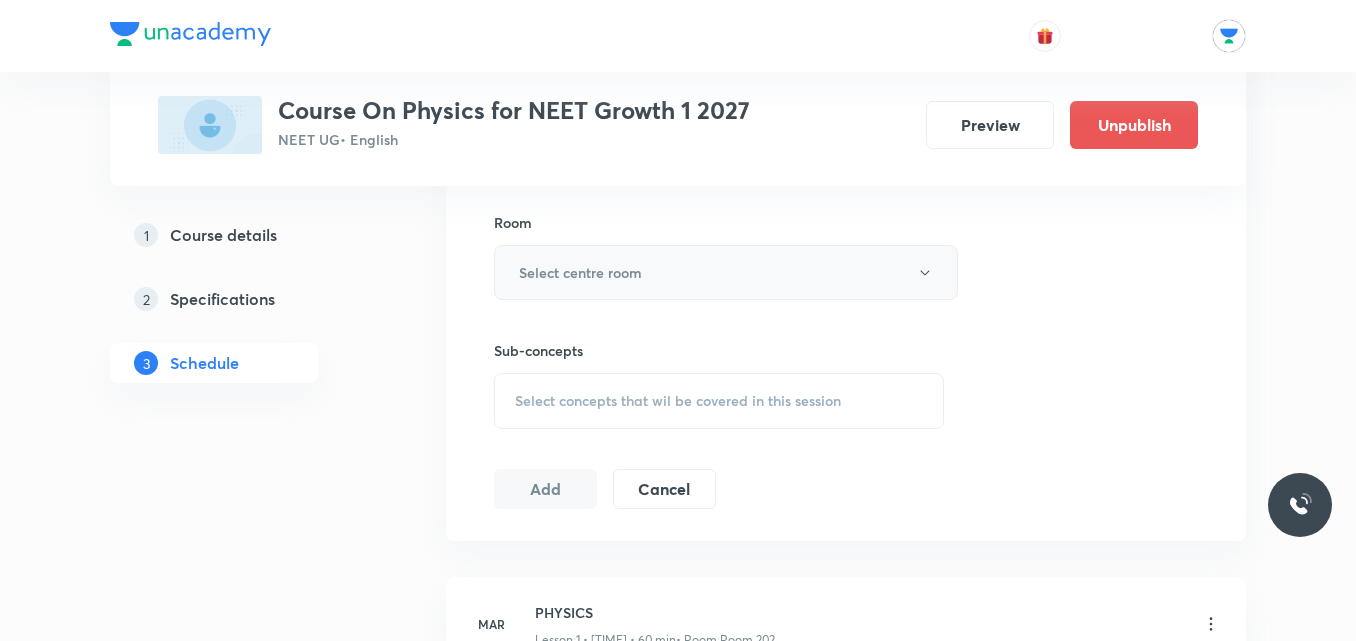 click on "Select centre room" at bounding box center (726, 272) 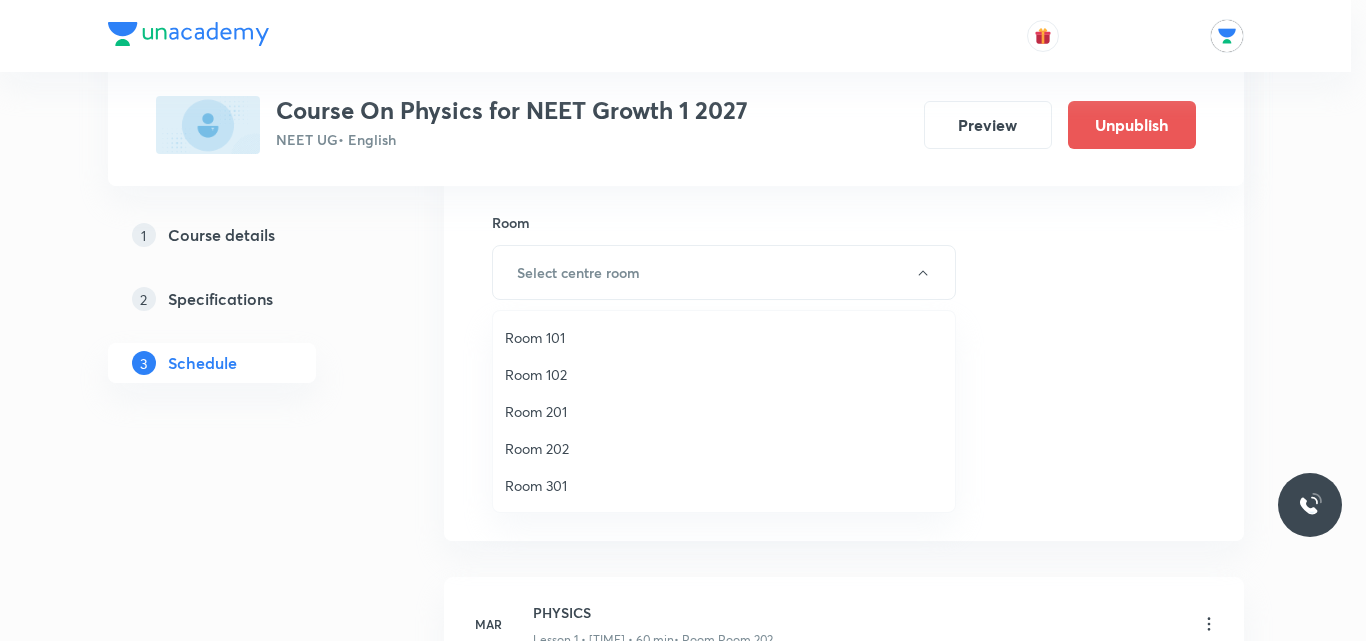 click on "Room 202" at bounding box center (724, 448) 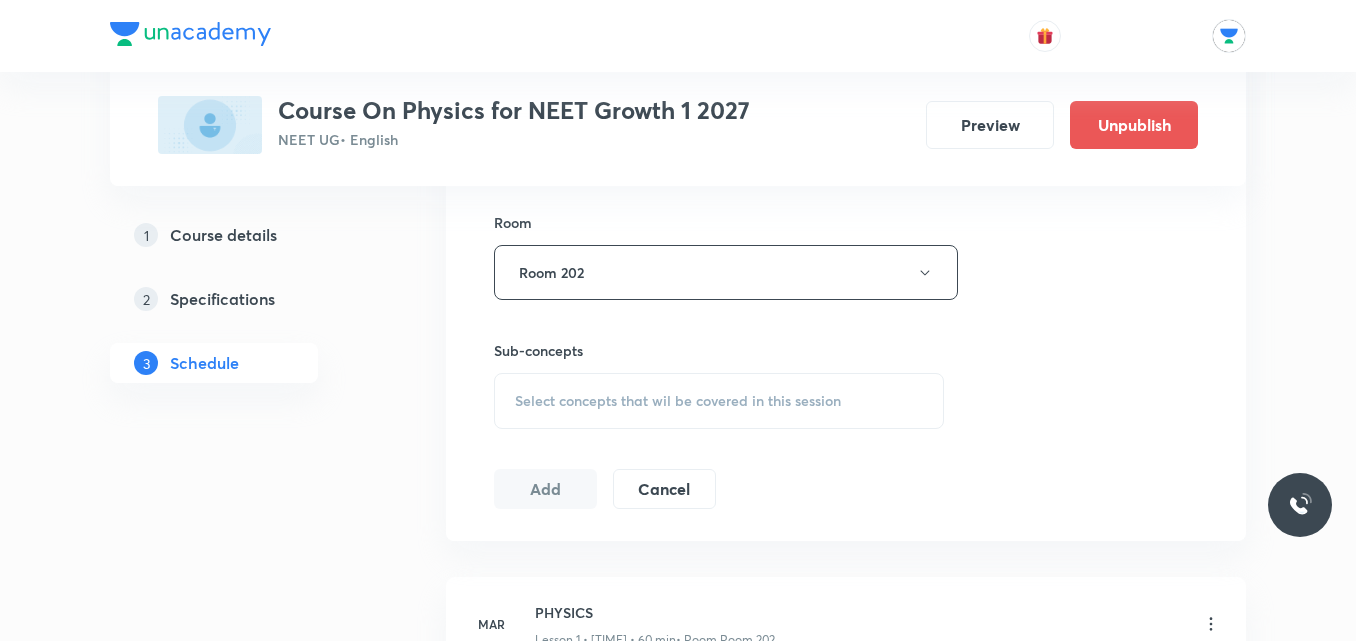 click on "Select concepts that wil be covered in this session" at bounding box center (719, 401) 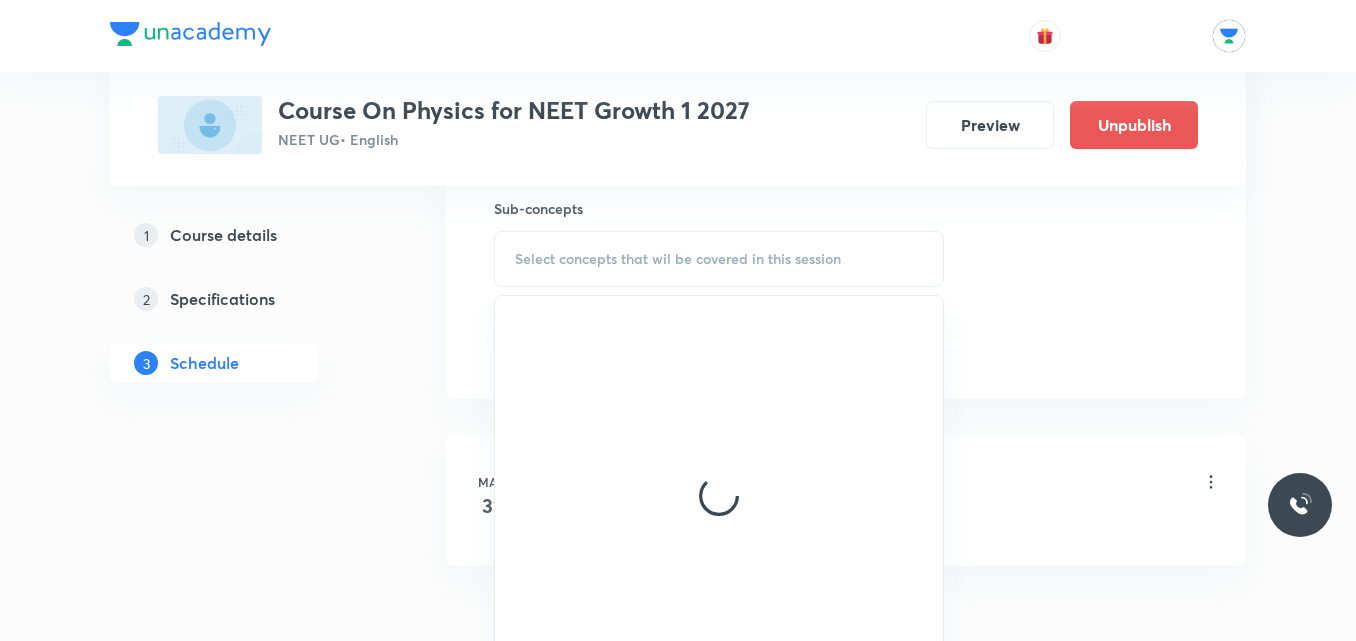 scroll, scrollTop: 1188, scrollLeft: 0, axis: vertical 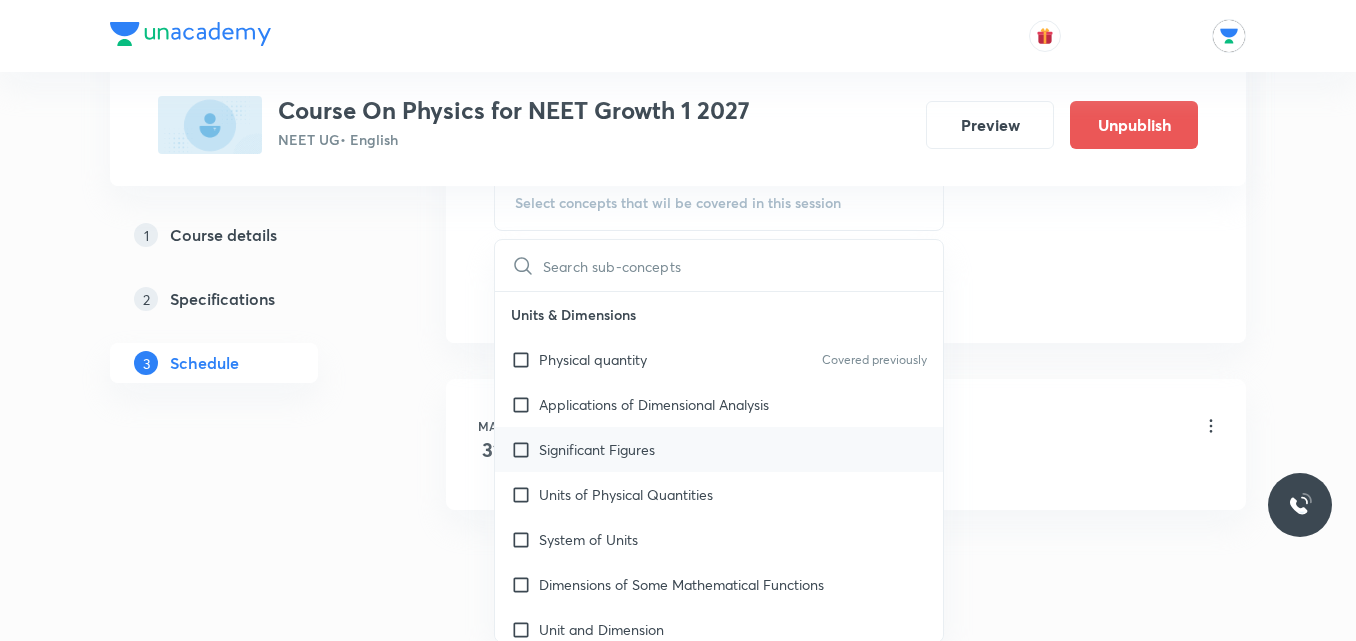 click on "Significant Figures" at bounding box center (597, 449) 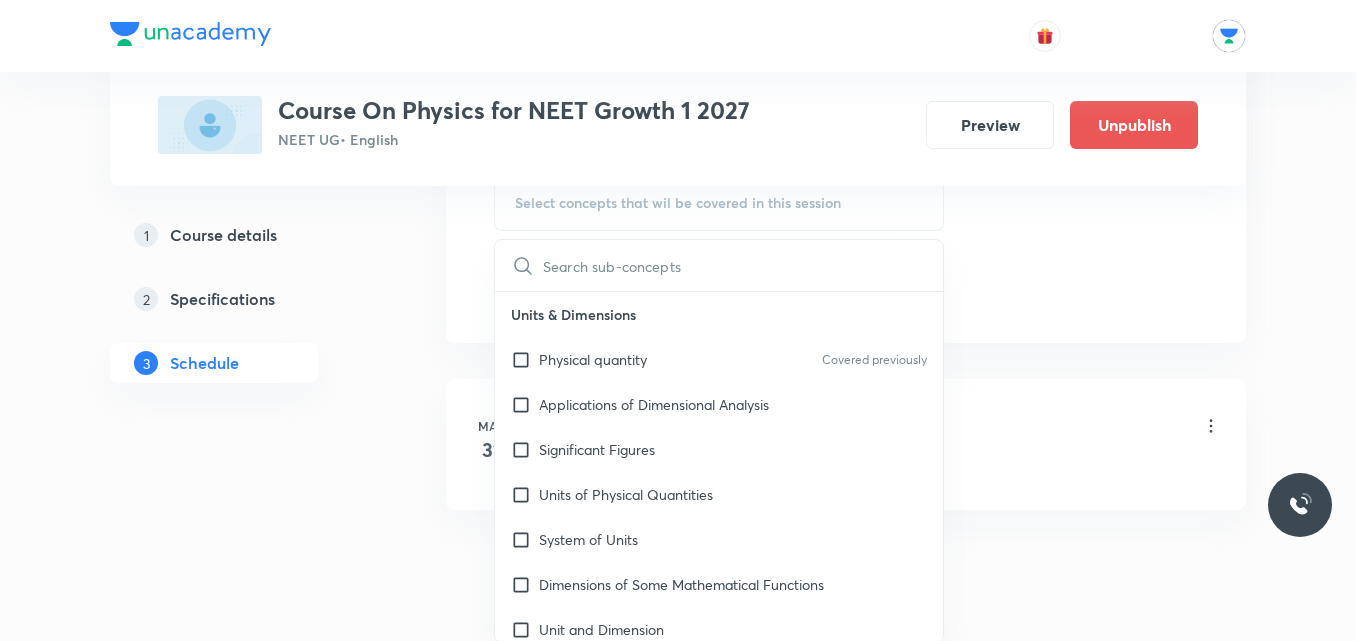 checkbox on "true" 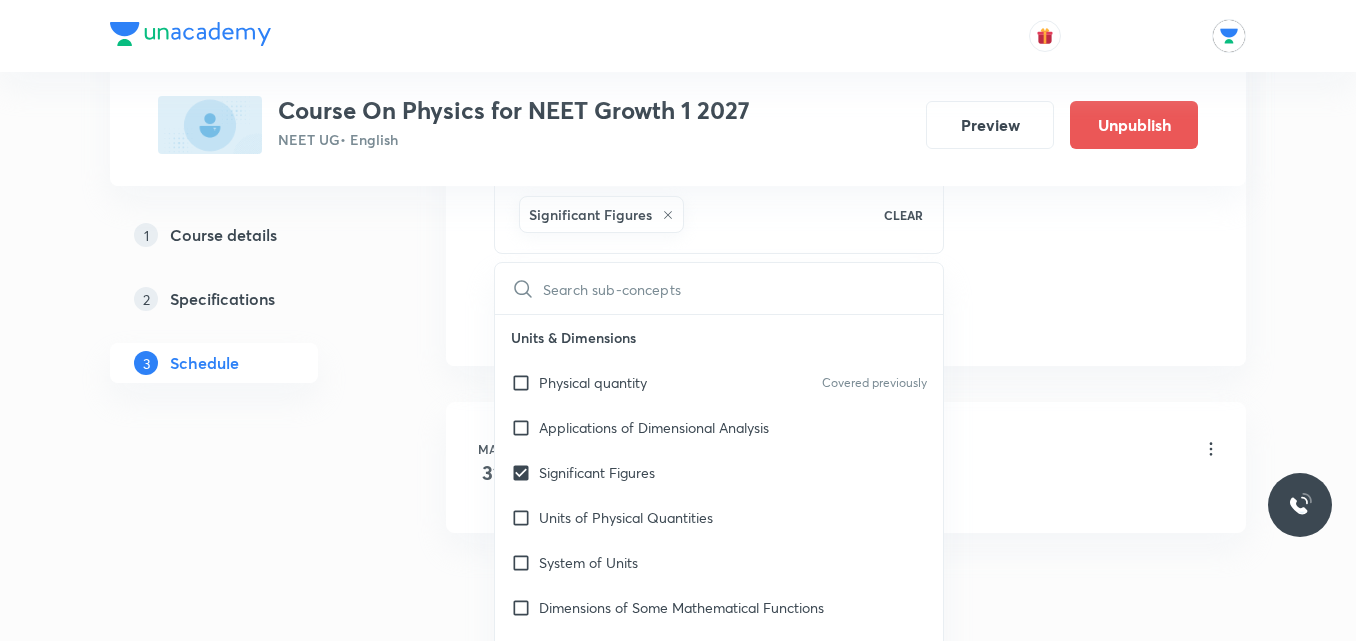 click on "1 Course details 2 Specifications 3 Schedule" at bounding box center [246, -83] 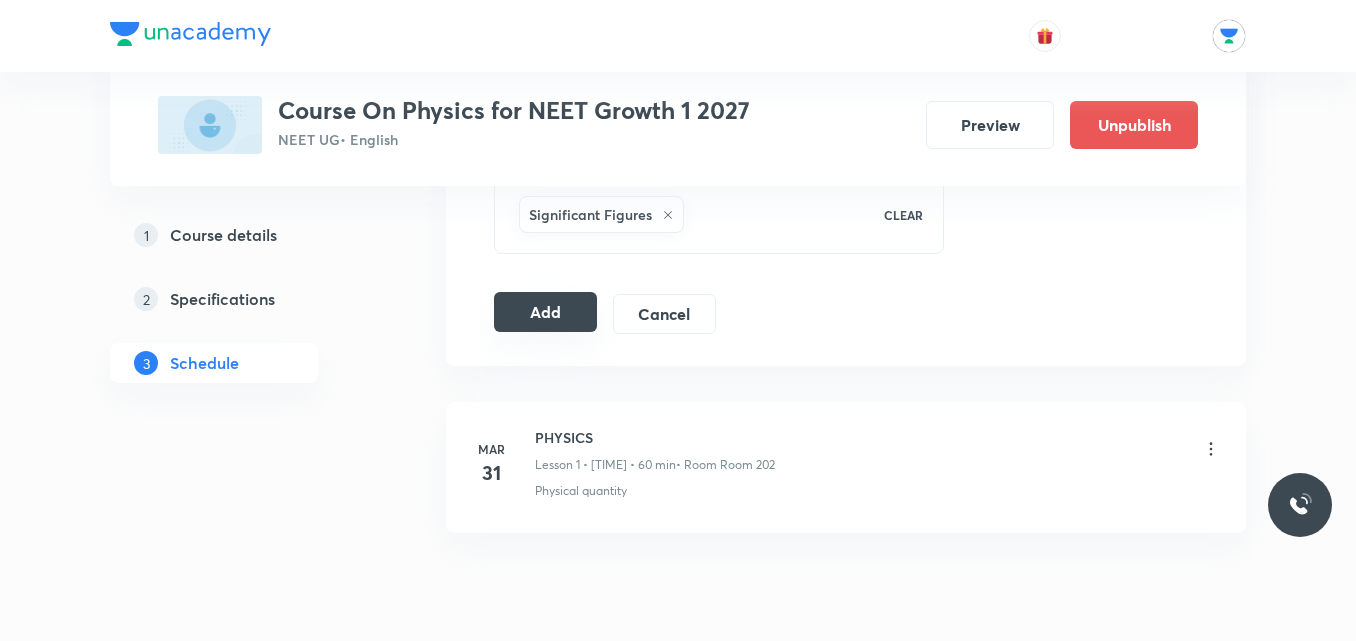 click on "Add" at bounding box center [545, 312] 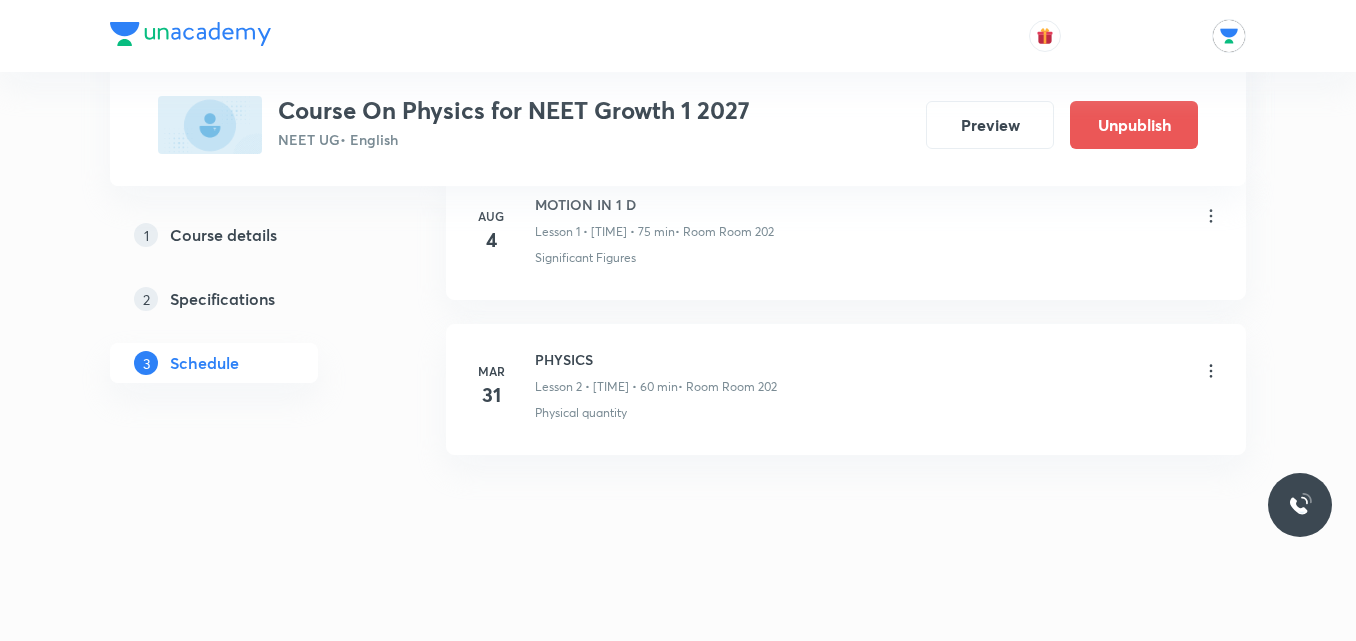 scroll, scrollTop: 353, scrollLeft: 0, axis: vertical 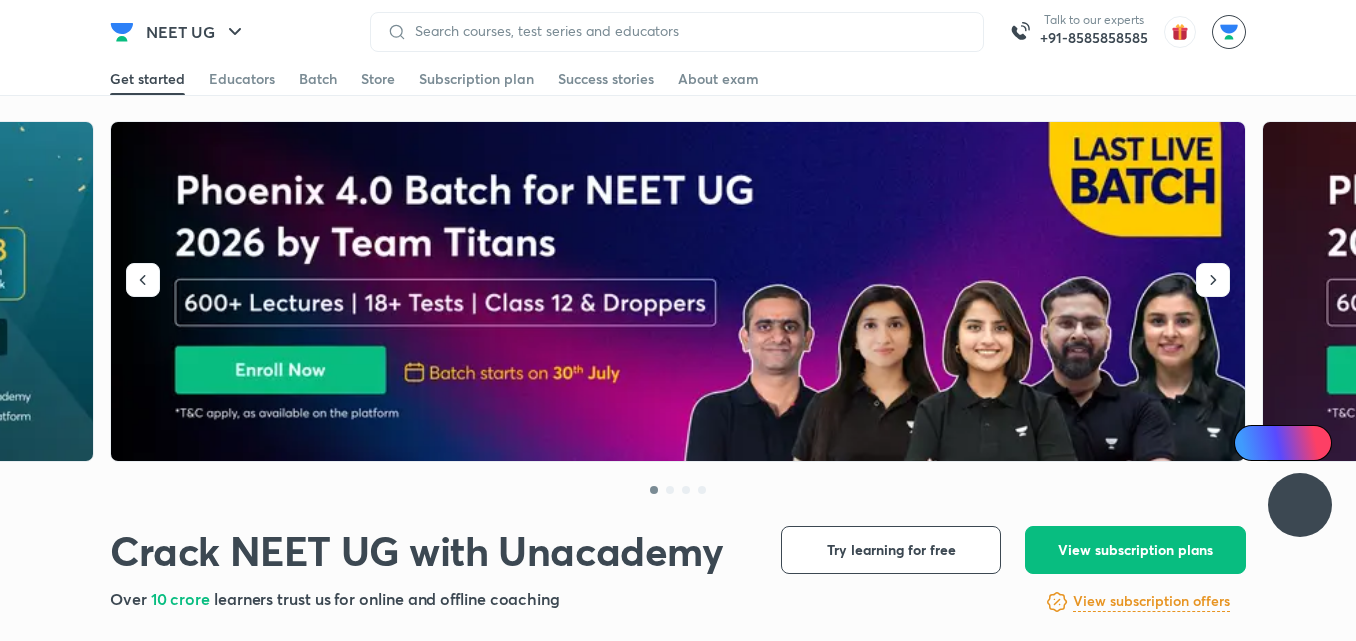 click at bounding box center [1229, 32] 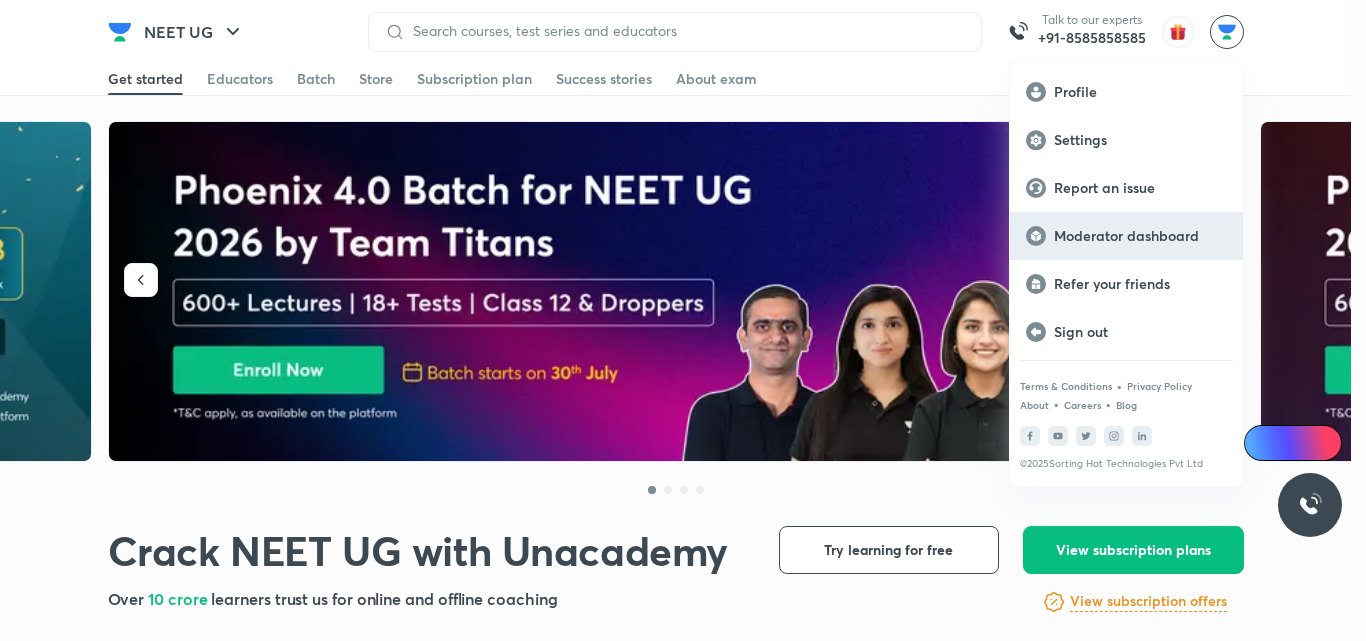 click on "Moderator dashboard" at bounding box center [1126, 236] 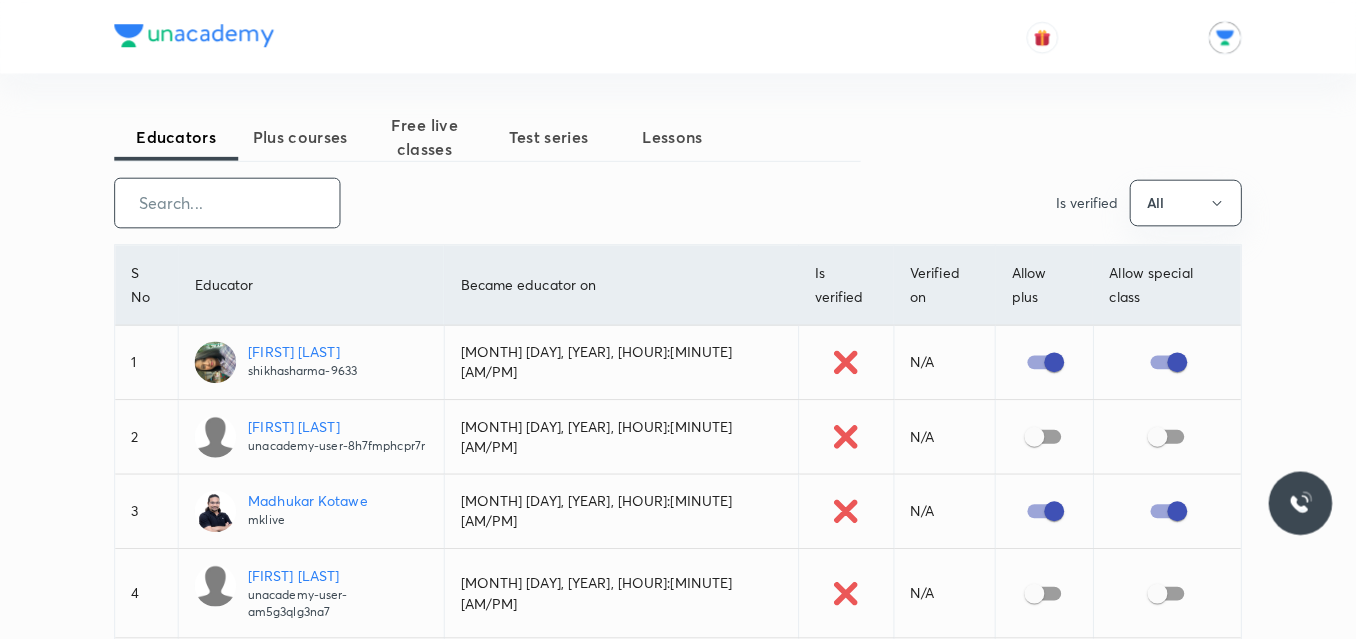 scroll, scrollTop: 0, scrollLeft: 0, axis: both 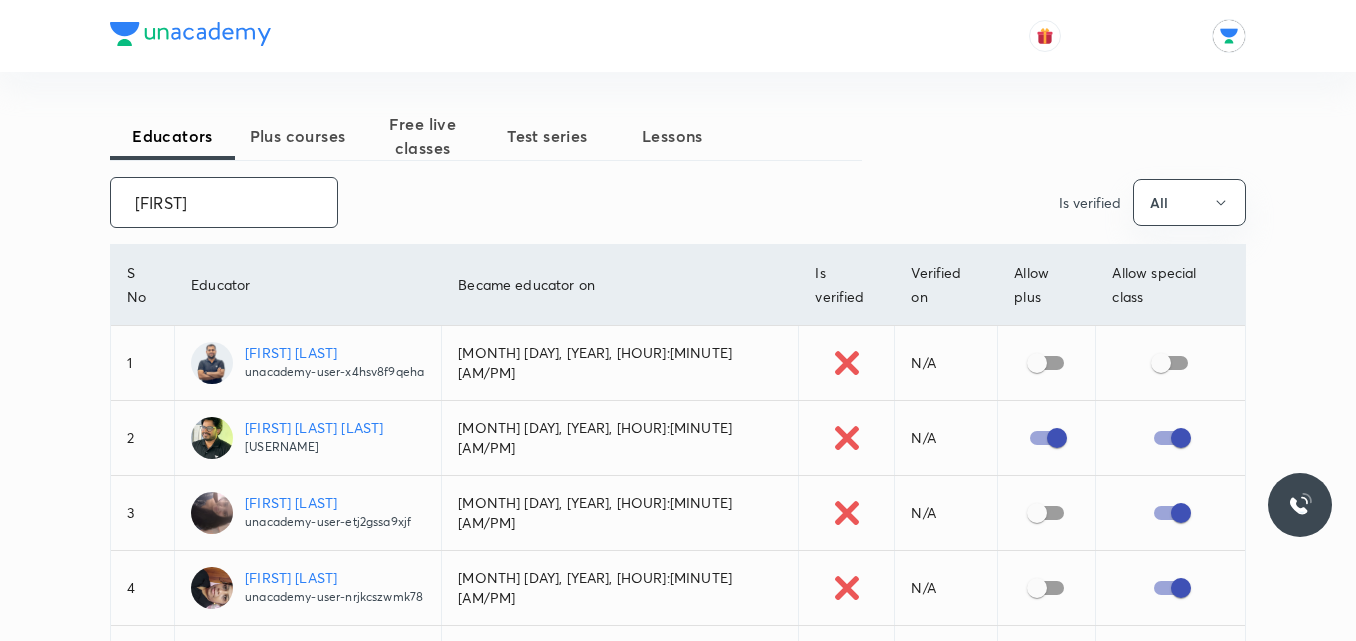 type on "RAJAN" 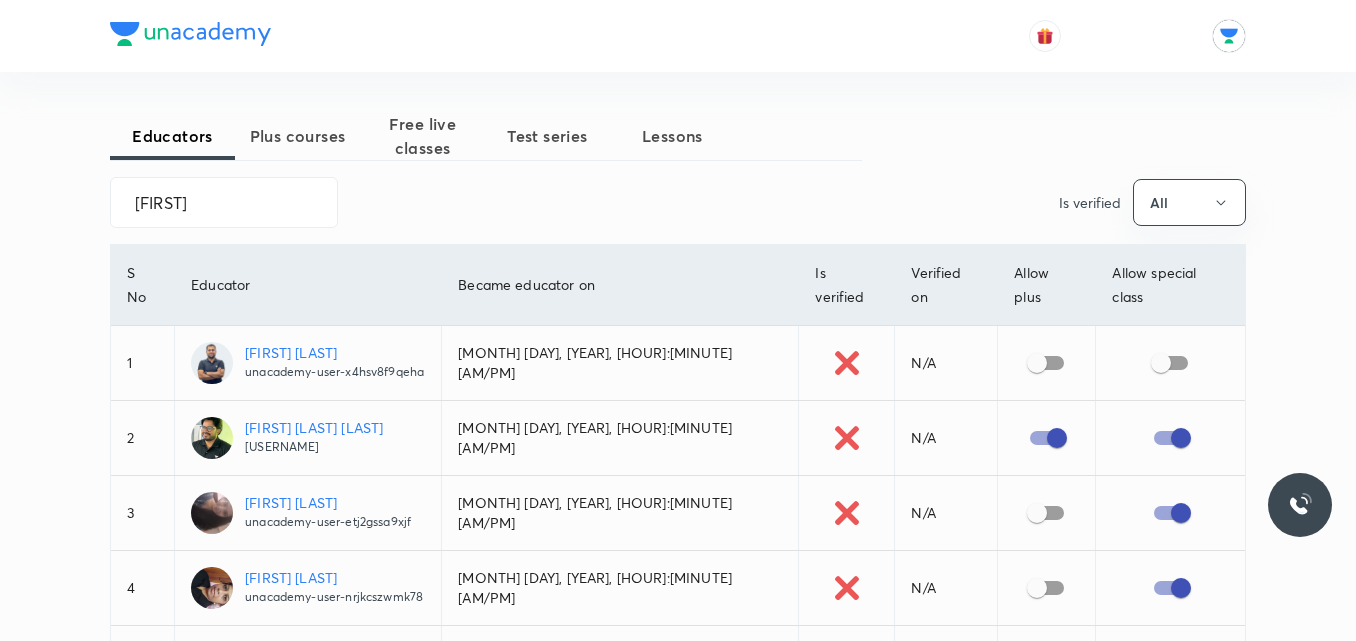 click on "[NAME]" at bounding box center (334, 352) 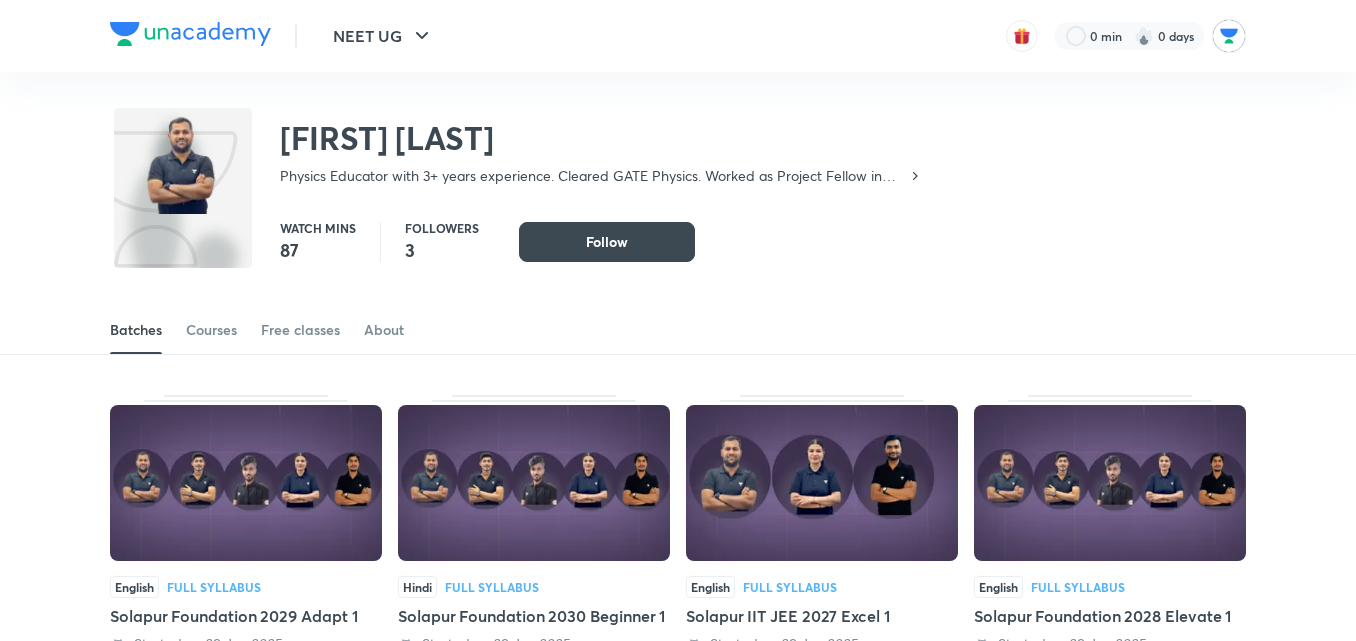 scroll, scrollTop: 0, scrollLeft: 0, axis: both 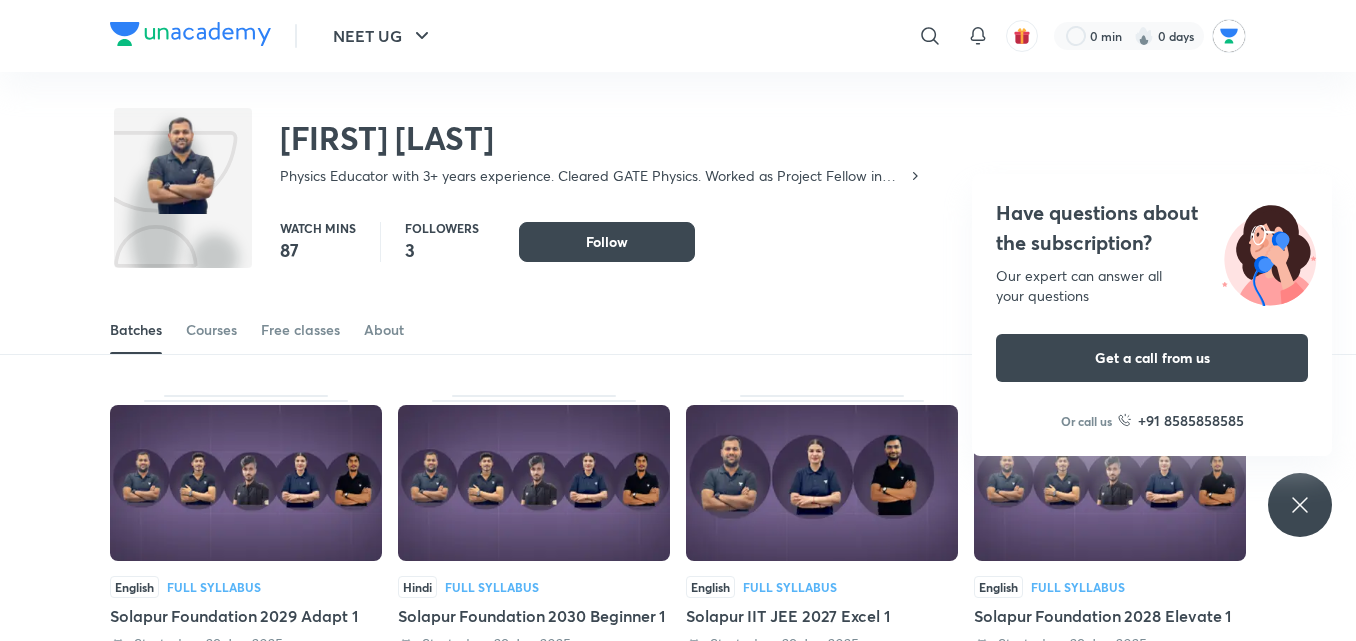 click on "Have questions about the subscription? Our expert can answer all your questions Get a call from us Or call us +91 8585858585" at bounding box center (1300, 505) 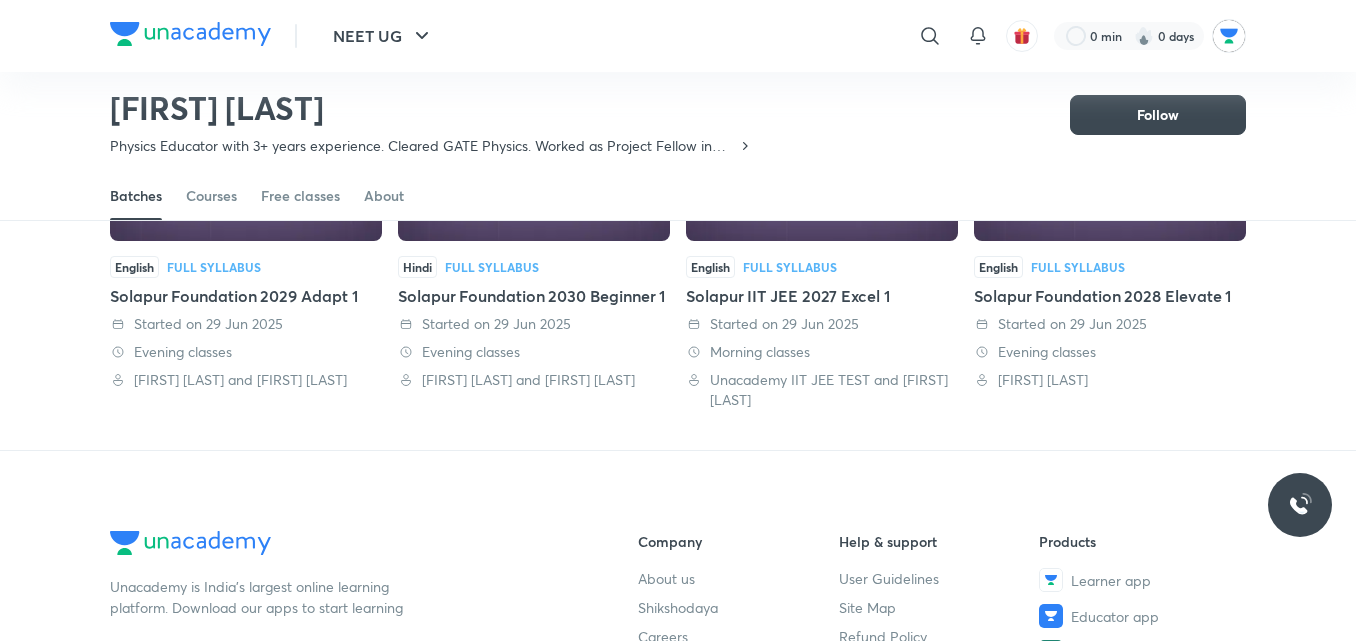 scroll, scrollTop: 311, scrollLeft: 0, axis: vertical 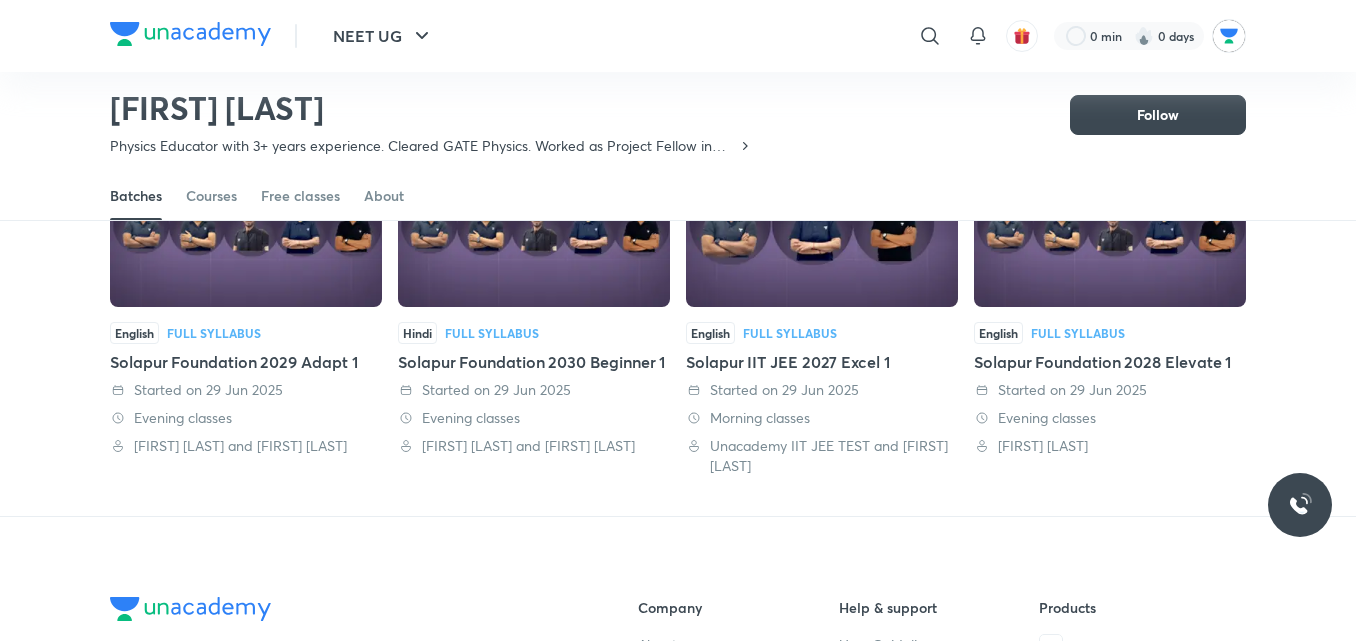 click on "English Full Syllabus Solapur Foundation 2029 Adapt 1 Started on 29 Jun 2025 Evening classes [FIRST] [LAST] and [FIRST] [LAST] Hindi Full Syllabus Solapur Foundation 2030 Beginner 1 Started on 29 Jun 2025 Evening classes [FIRST] [LAST] and [FIRST] [LAST] English Full Syllabus Solapur IIT JEE 2027 Excel 1 Started on 29 Jun 2025 Morning classes Unacademy IIT JEE TEST and [FIRST] [LAST] English Full Syllabus Solapur Foundation 2028 Elevate 1 Started on 29 Jun 2025 Evening classes [FIRST] [LAST]" at bounding box center (678, 308) 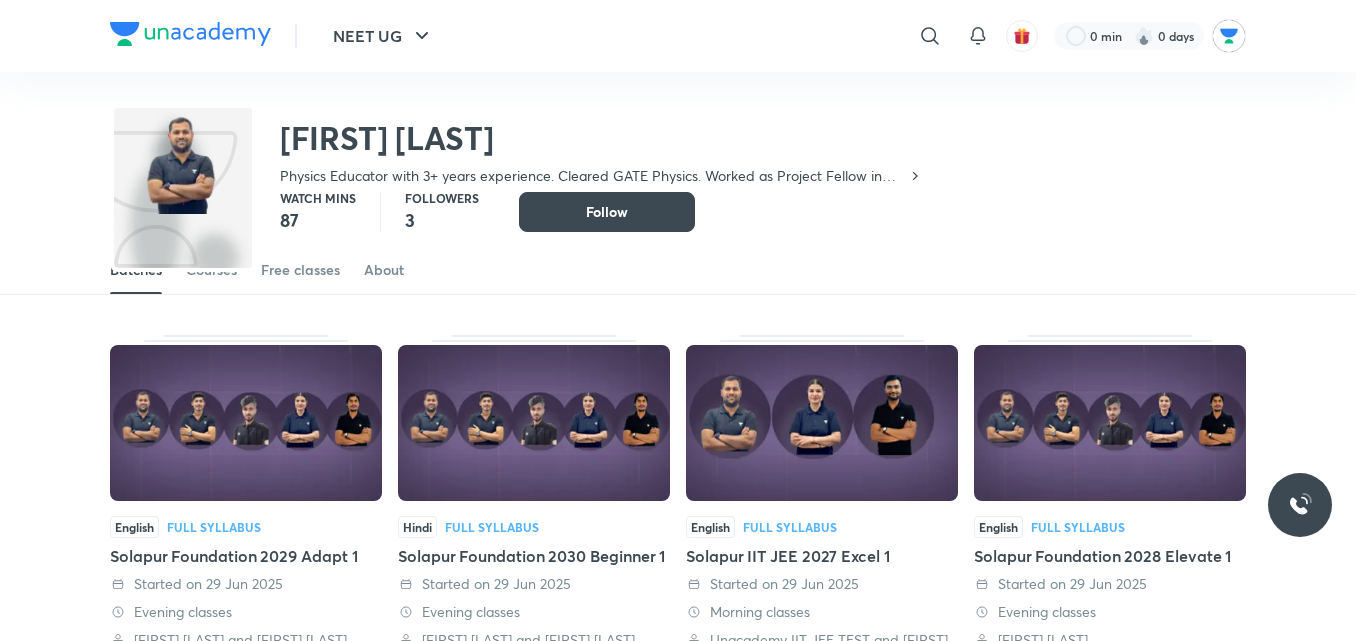 scroll, scrollTop: 0, scrollLeft: 0, axis: both 